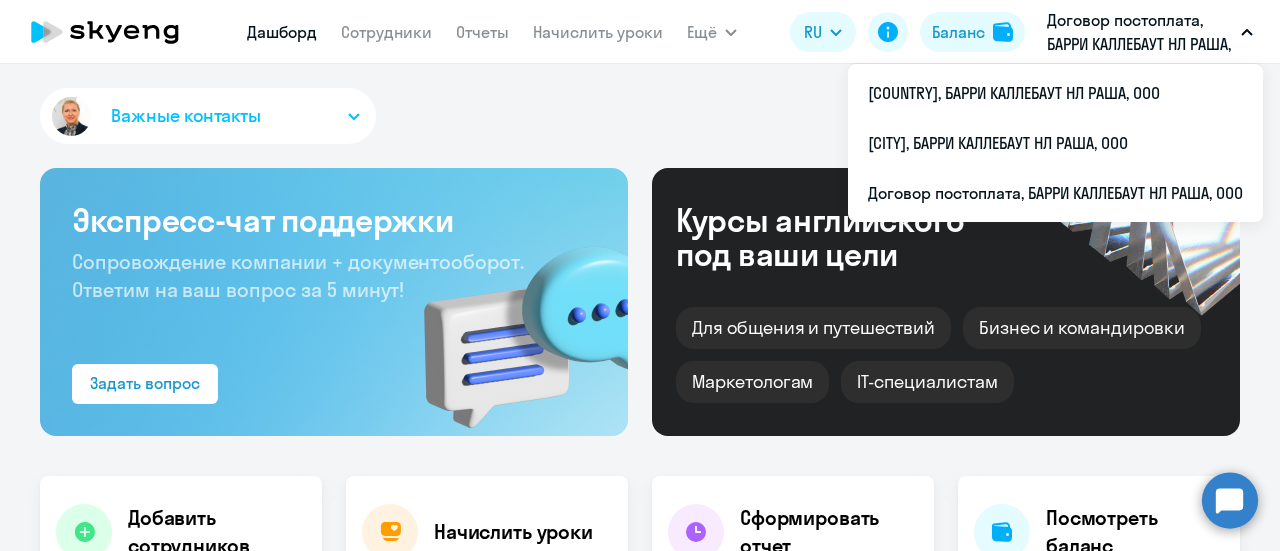 click on "Договор постоплата, БАРРИ КАЛЛЕБАУТ НЛ РАША, ООО" at bounding box center [1140, 32] 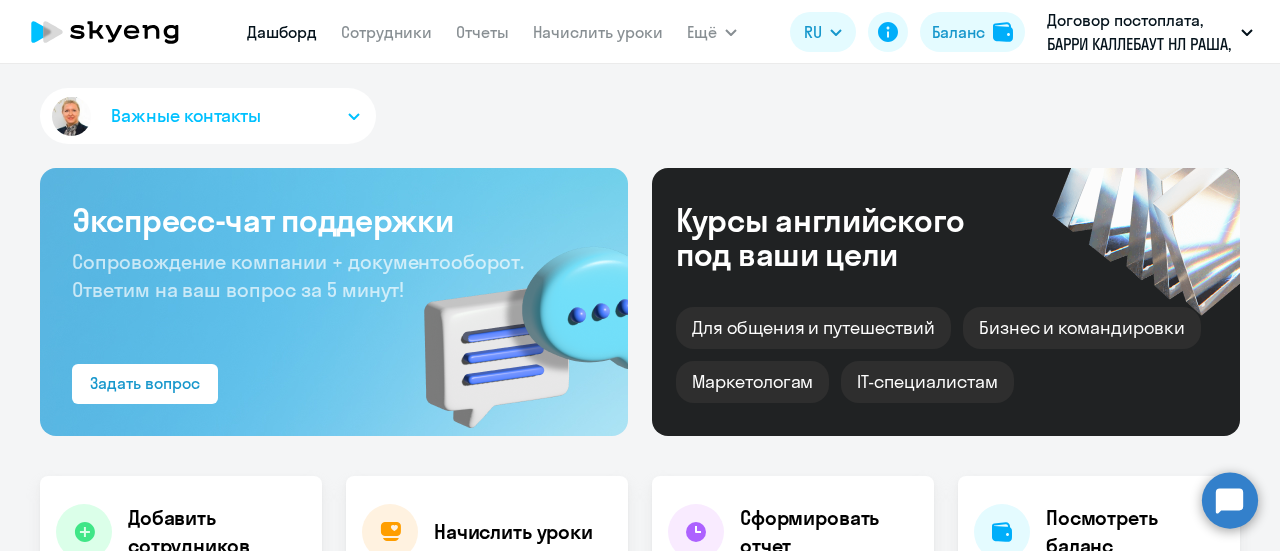 click on "Договор постоплата, БАРРИ КАЛЛЕБАУТ НЛ РАША, ООО" at bounding box center [1140, 32] 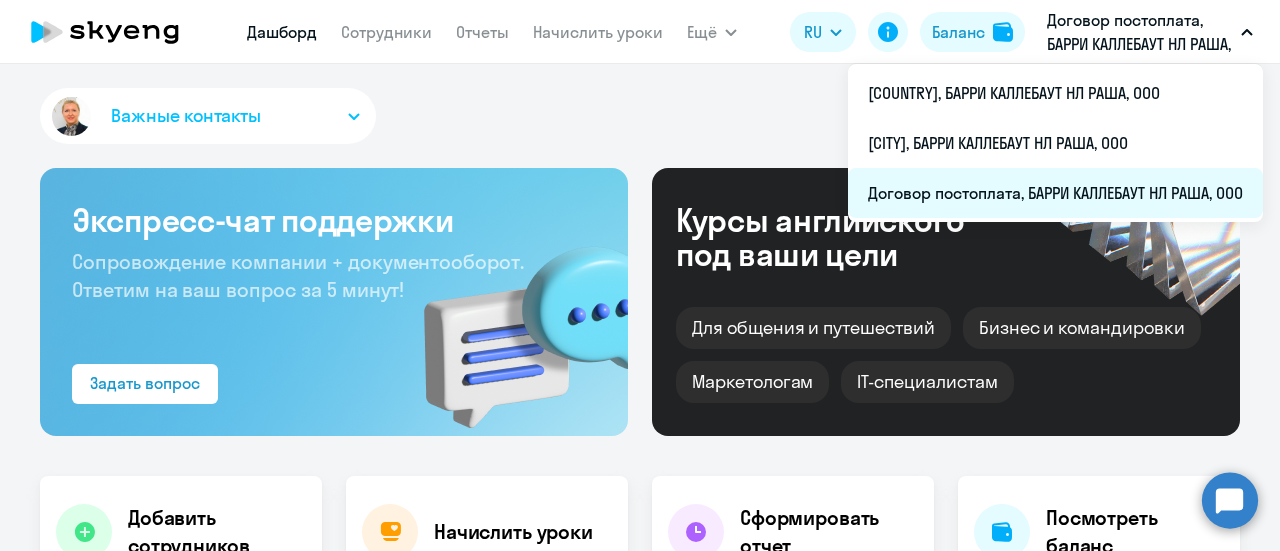 click on "Договор постоплата, БАРРИ КАЛЛЕБАУТ НЛ РАША, ООО" at bounding box center [1055, 193] 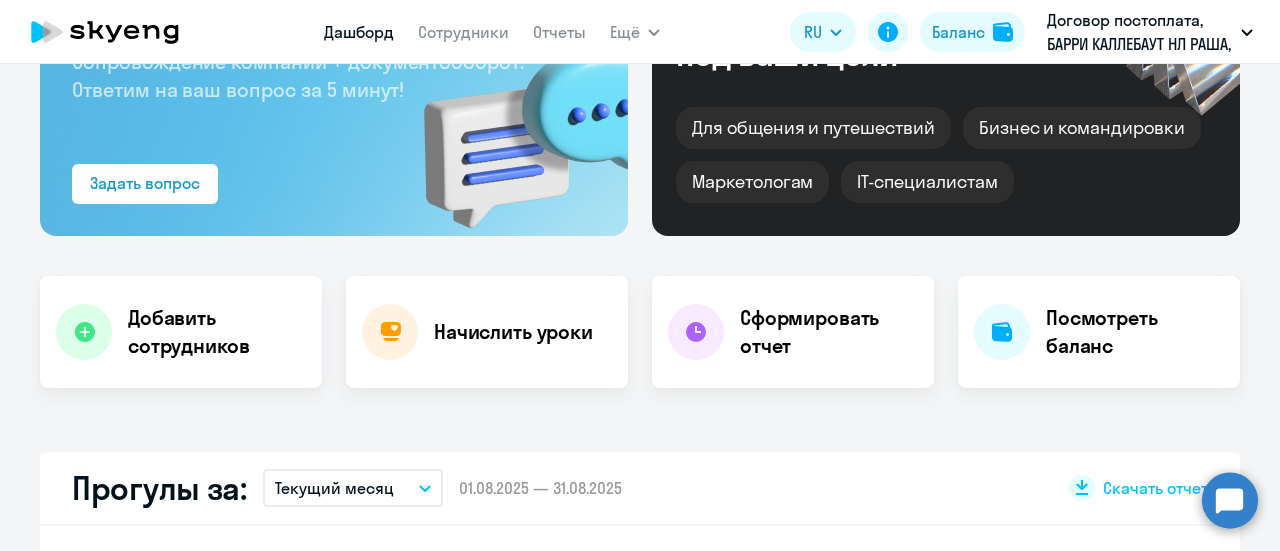 scroll, scrollTop: 0, scrollLeft: 0, axis: both 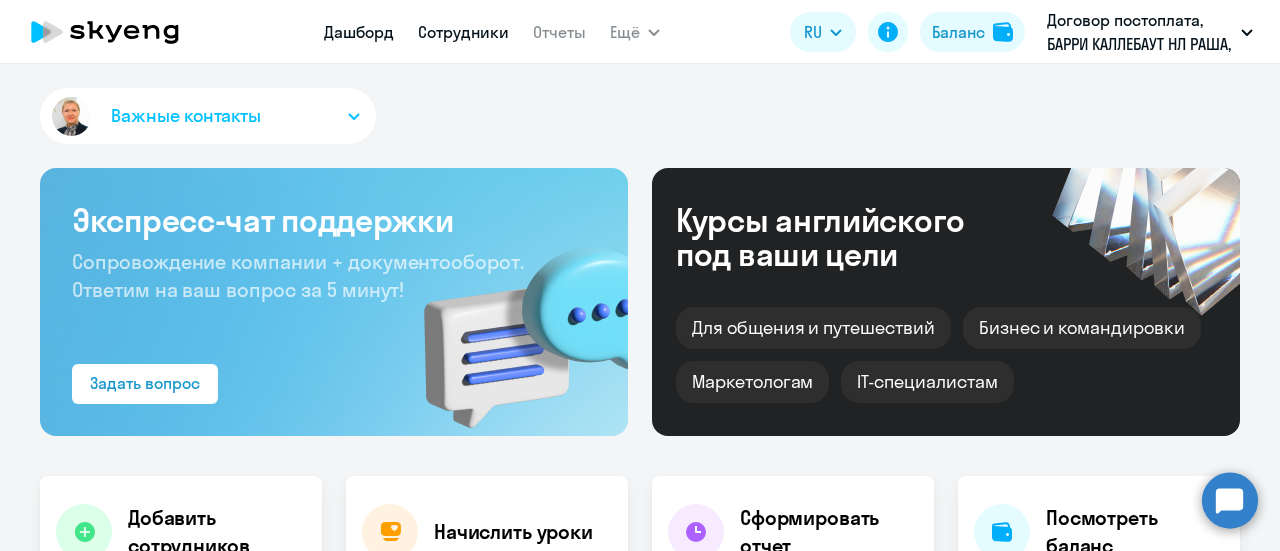 click on "Сотрудники" at bounding box center (463, 32) 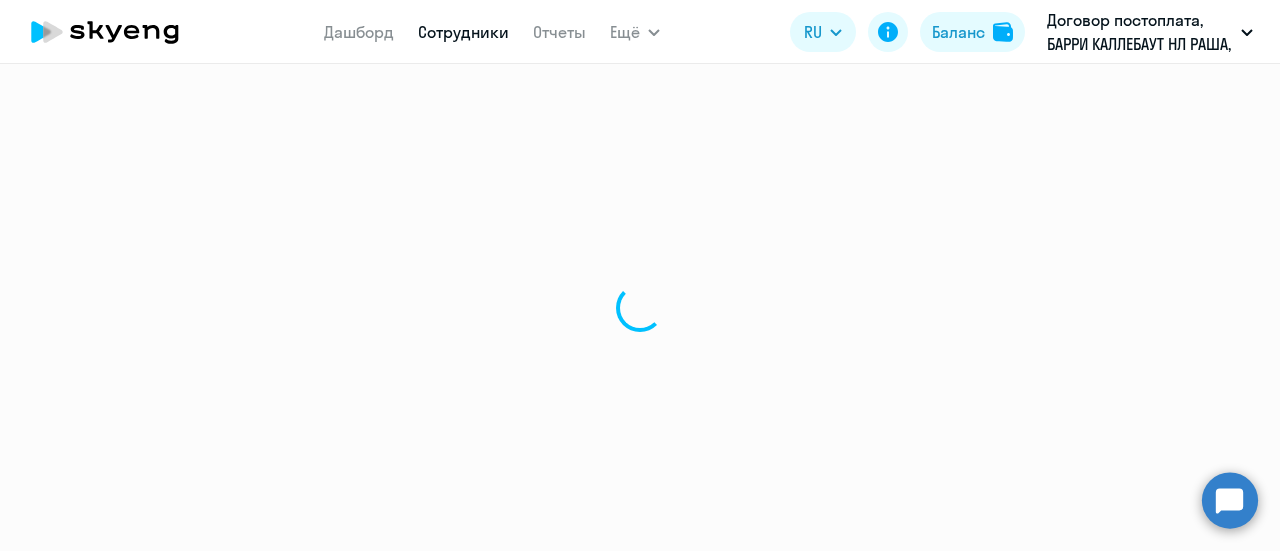 select on "30" 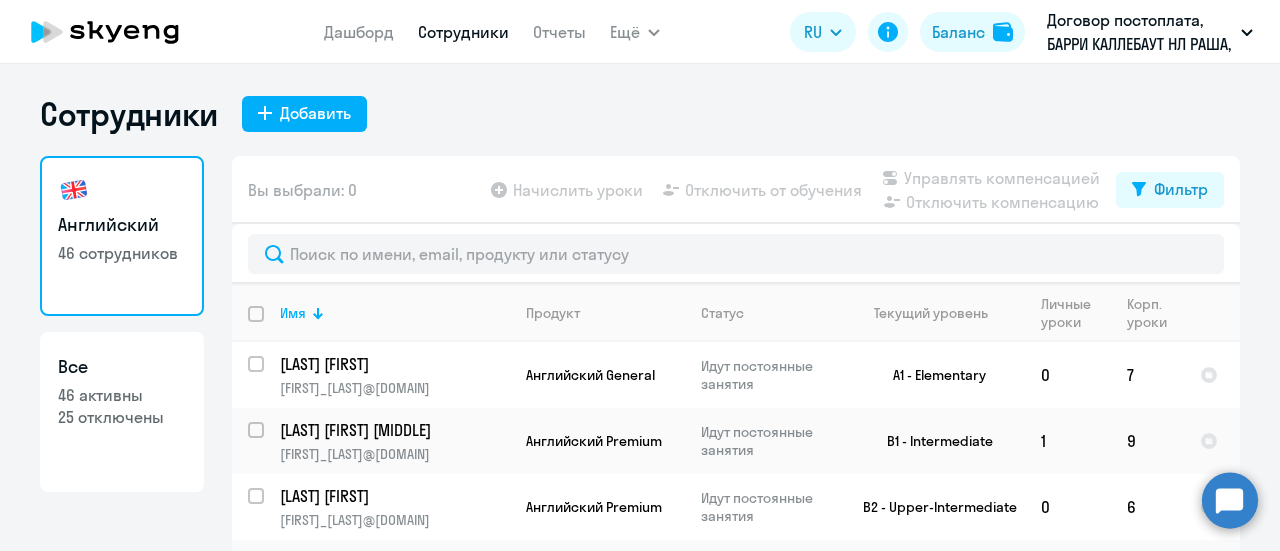 click at bounding box center (268, 326) 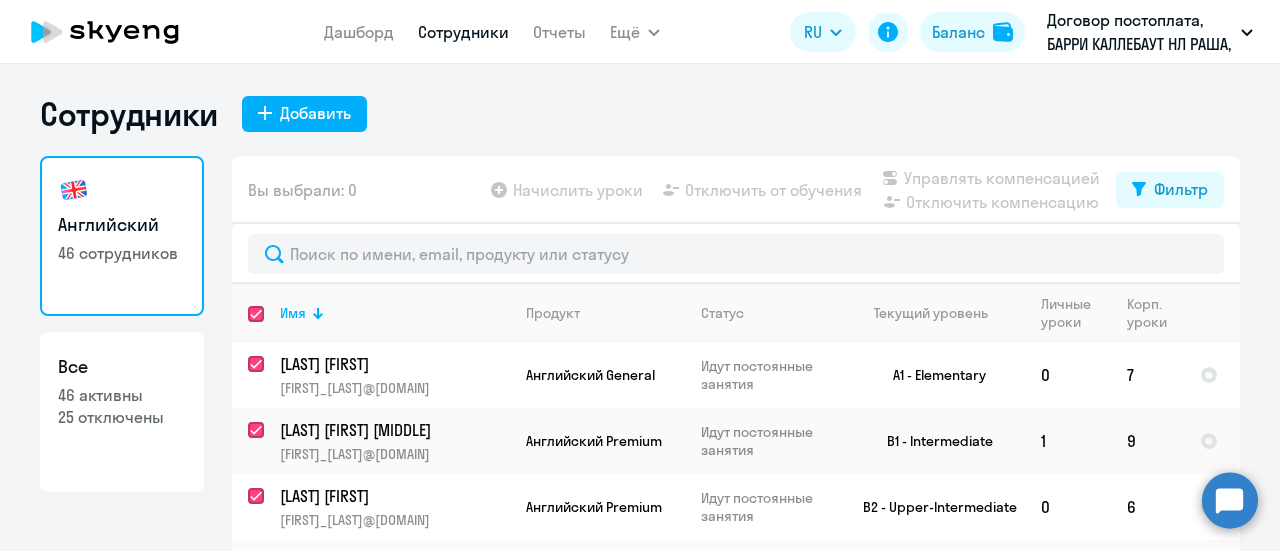 checkbox on "true" 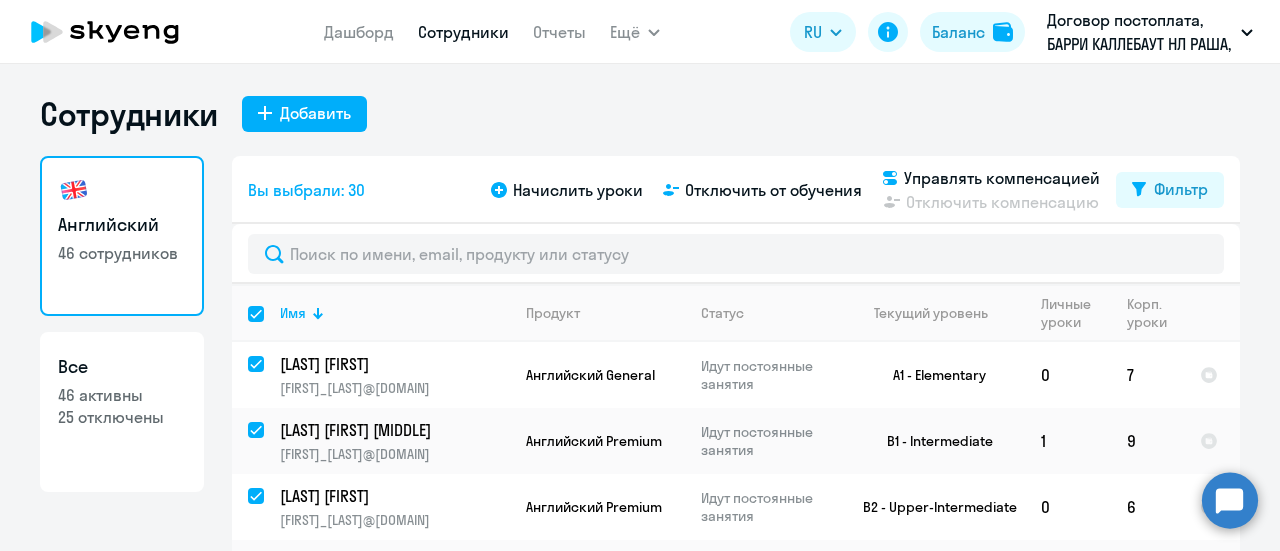checkbox on "true" 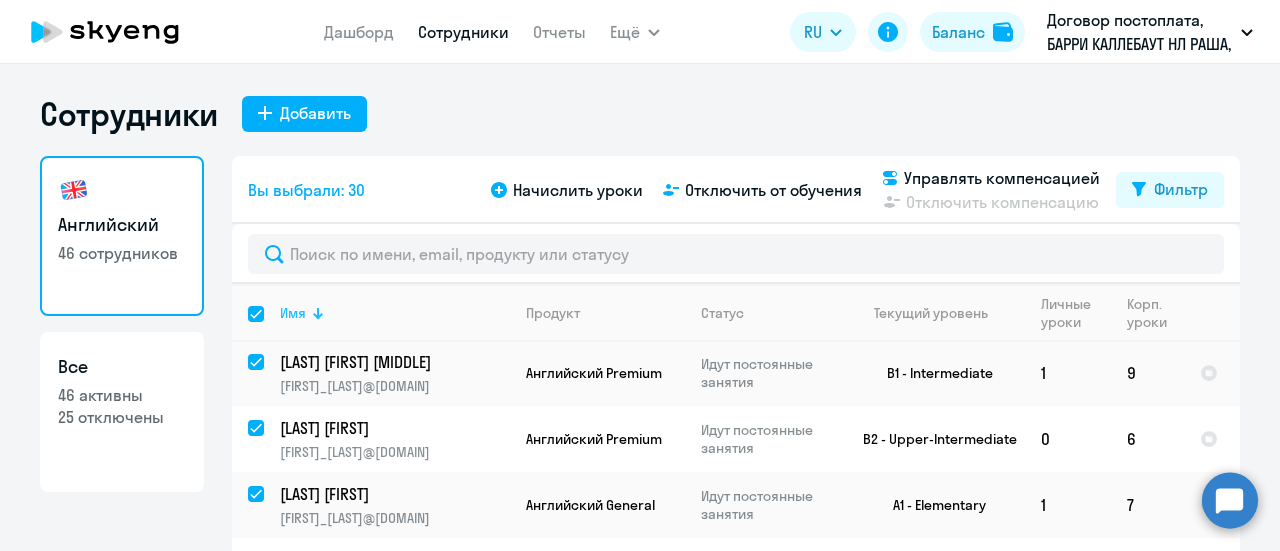 scroll, scrollTop: 100, scrollLeft: 0, axis: vertical 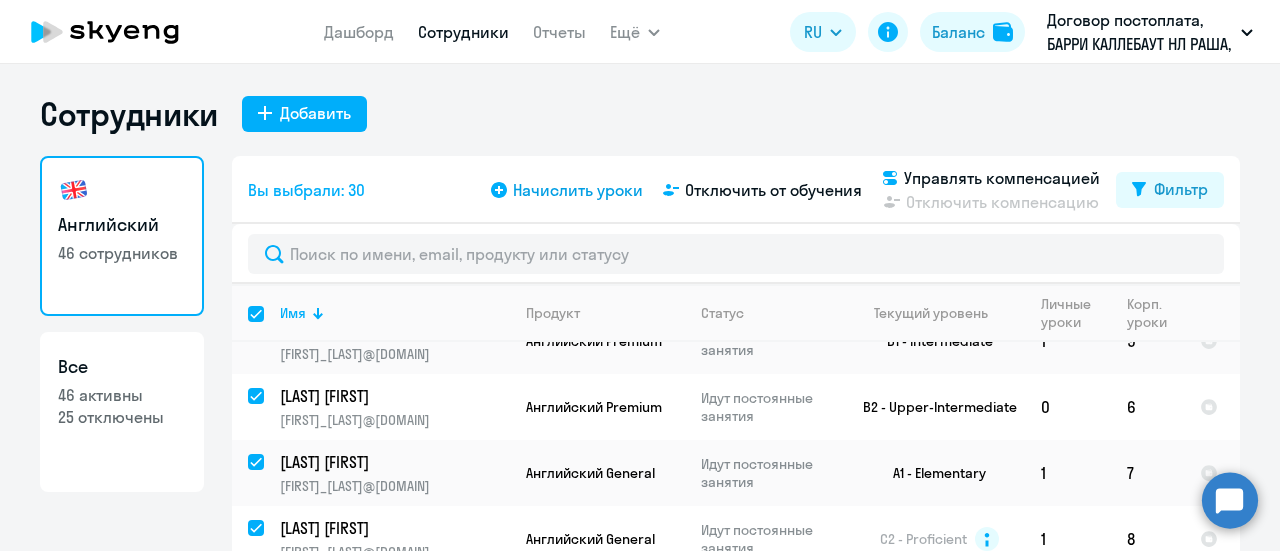 click on "Начислить уроки" 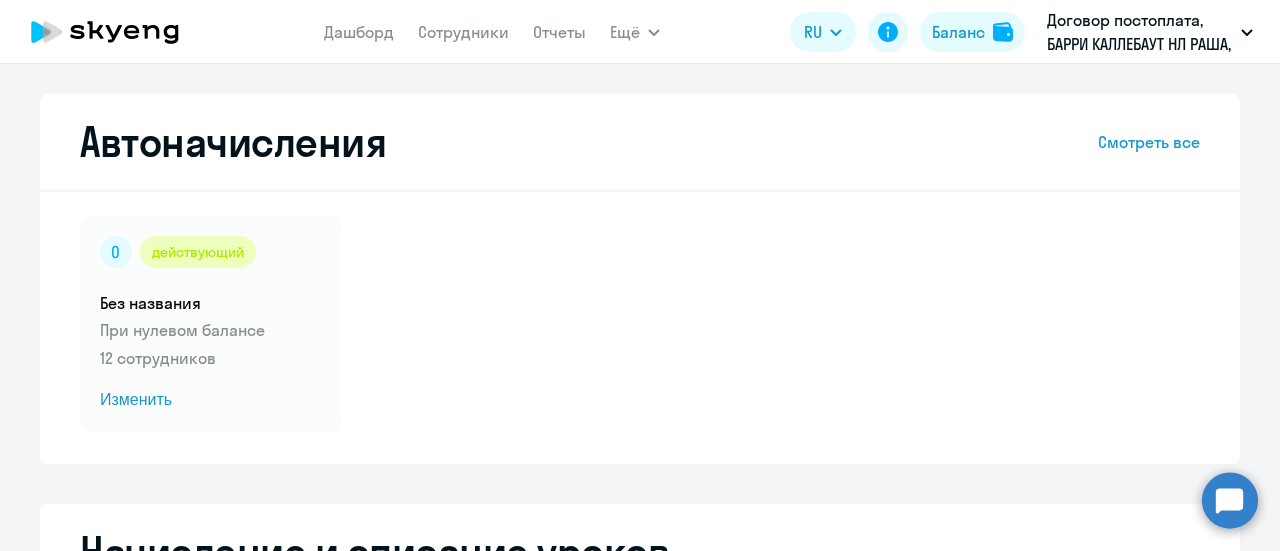 select on "10" 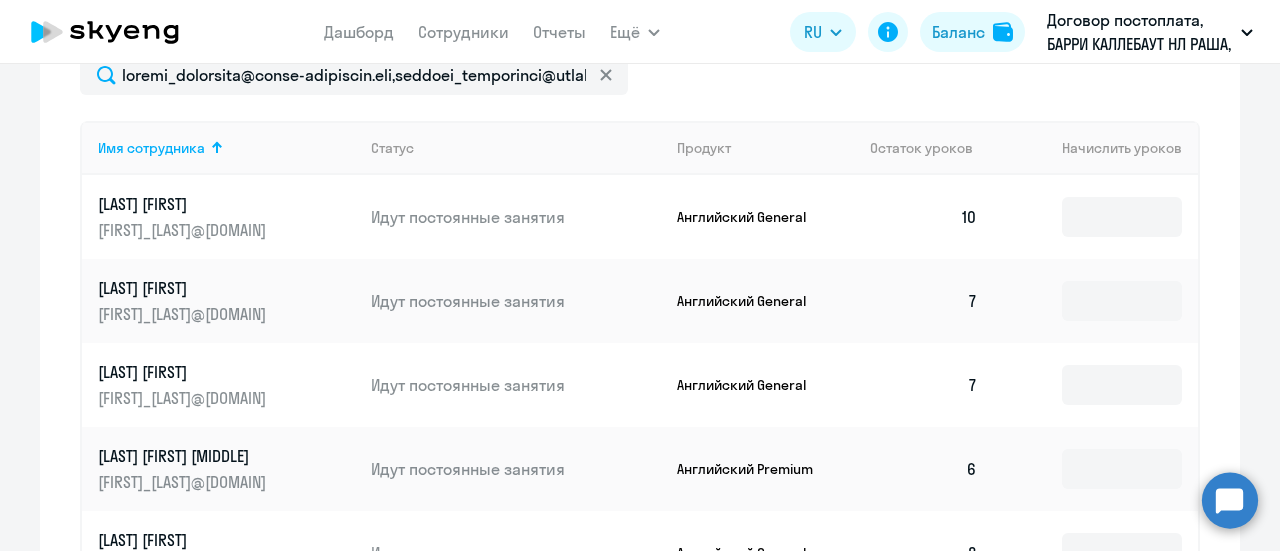 scroll, scrollTop: 800, scrollLeft: 0, axis: vertical 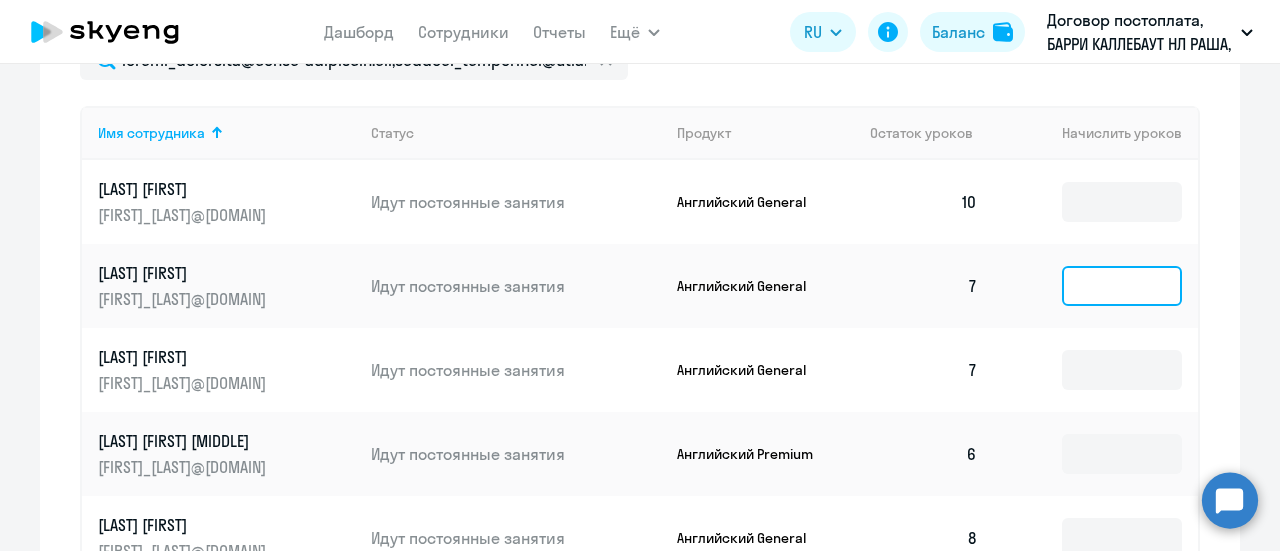 click 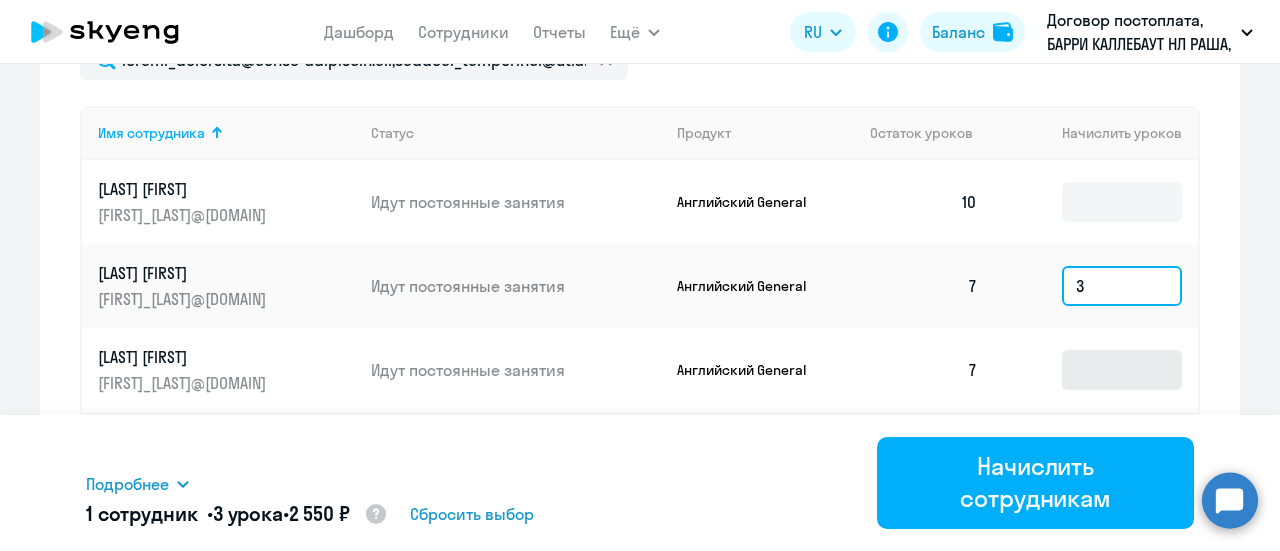 type on "3" 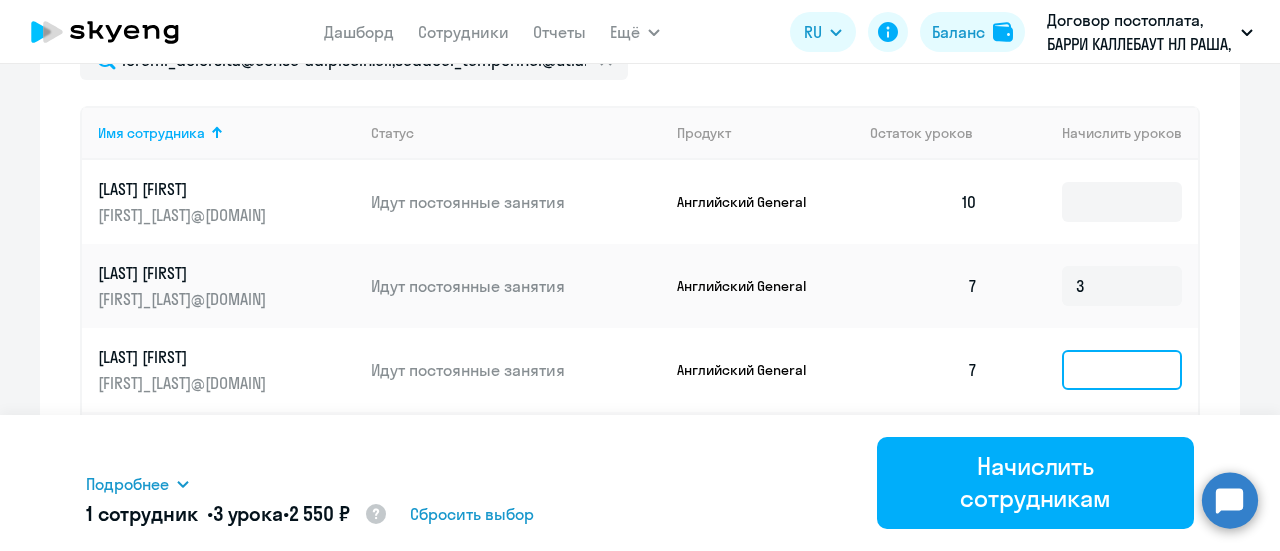 click 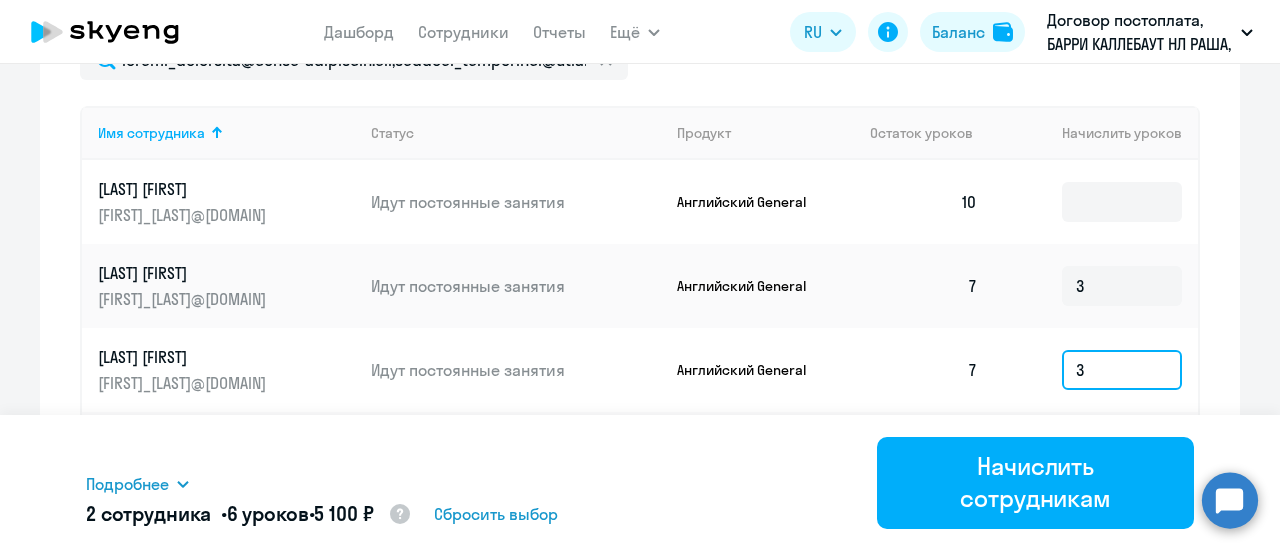 scroll, scrollTop: 202, scrollLeft: 0, axis: vertical 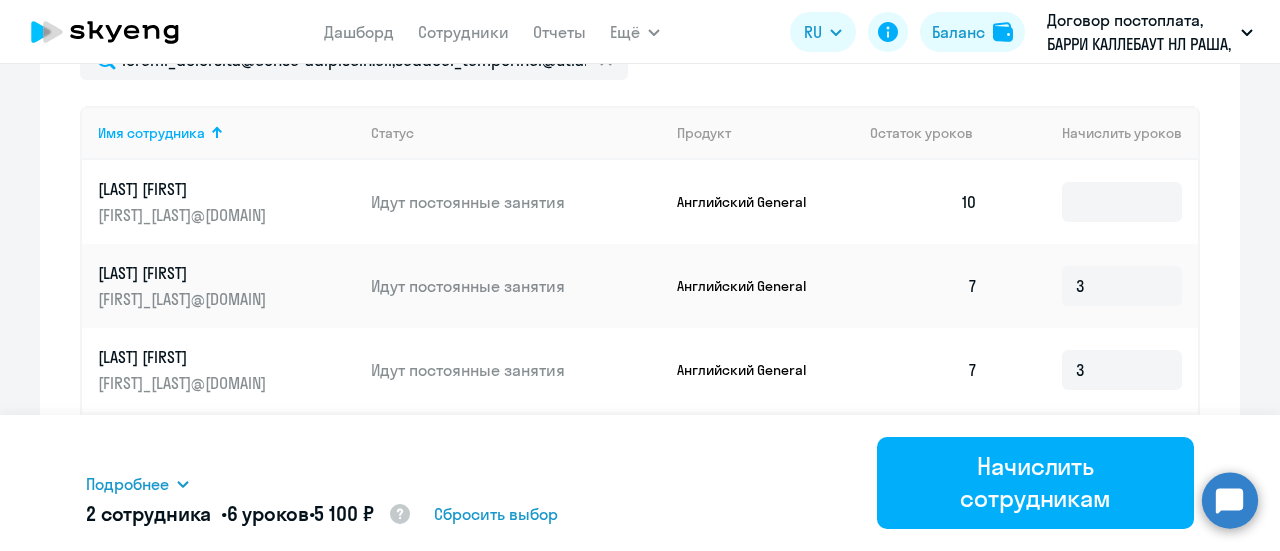 click 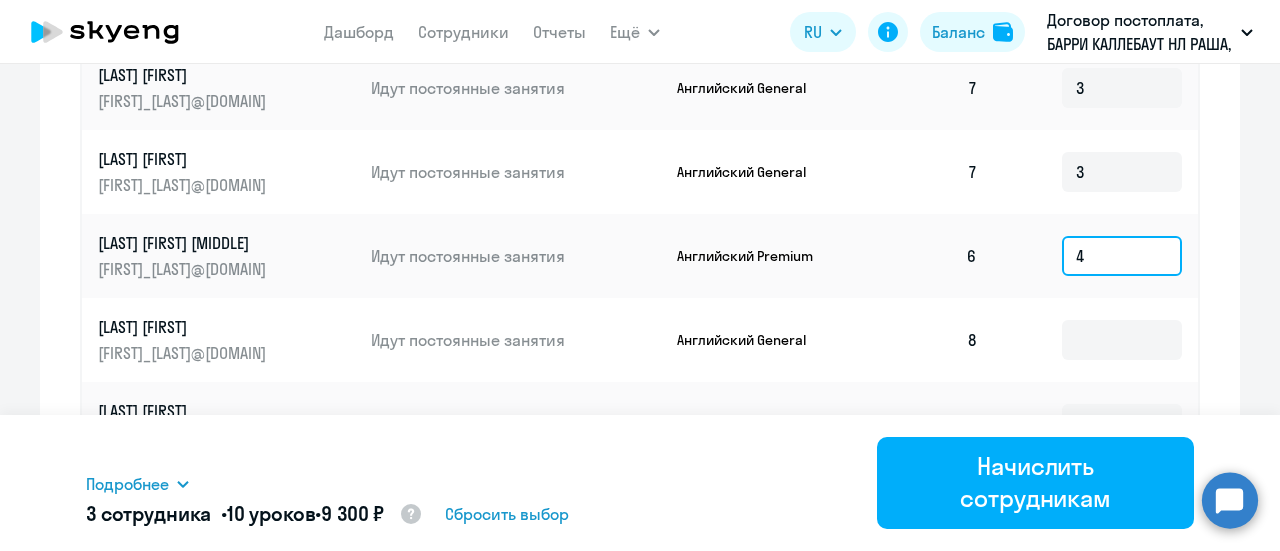 scroll, scrollTop: 1000, scrollLeft: 0, axis: vertical 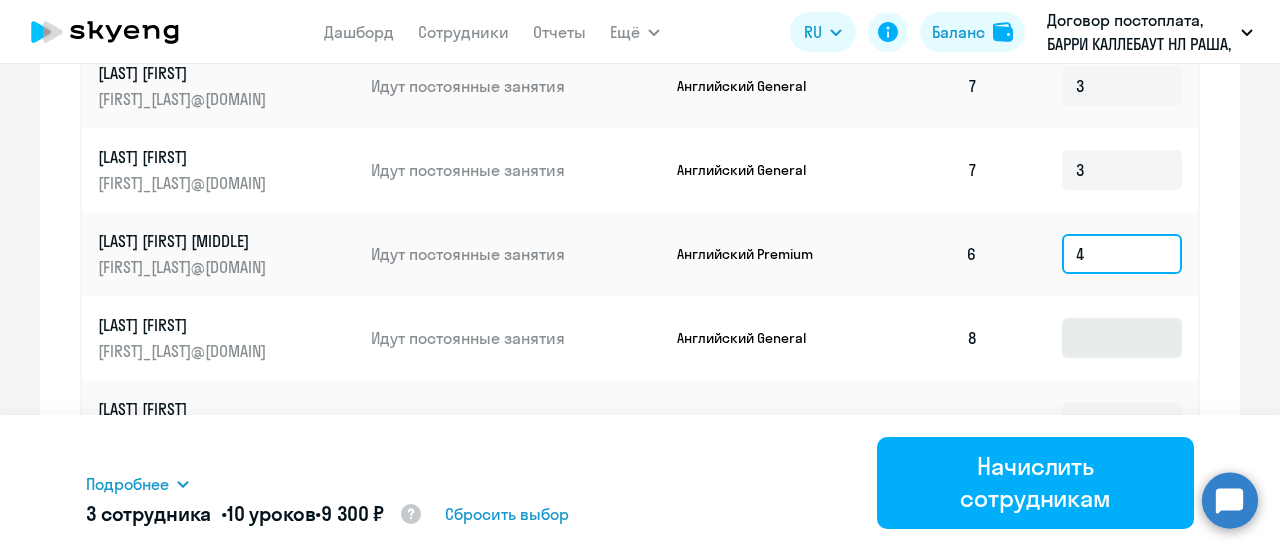 type on "4" 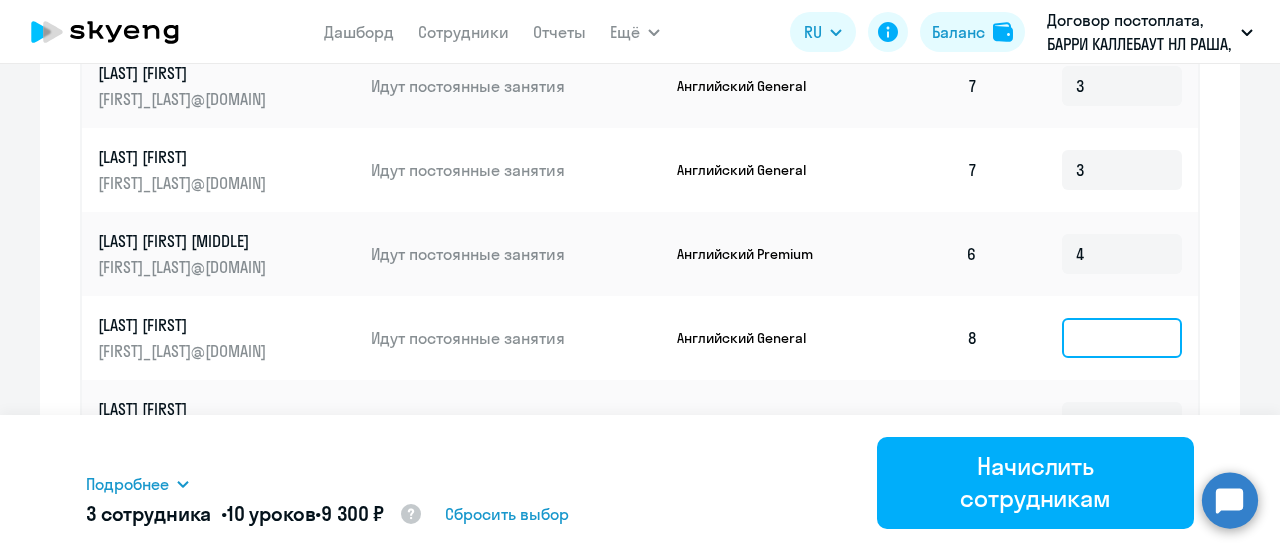 click 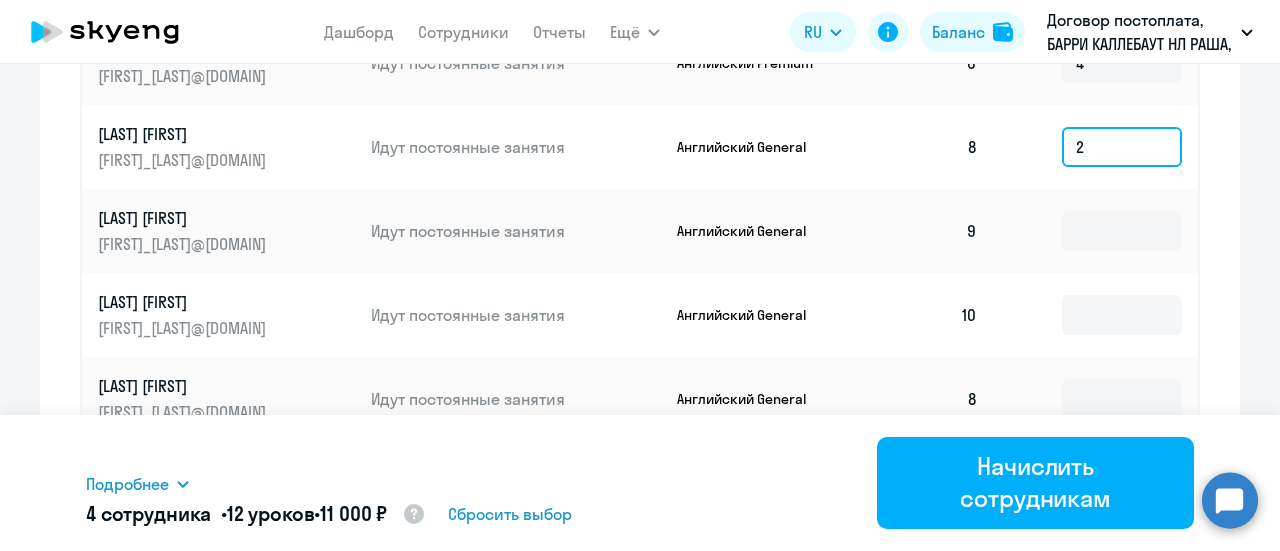 scroll, scrollTop: 1200, scrollLeft: 0, axis: vertical 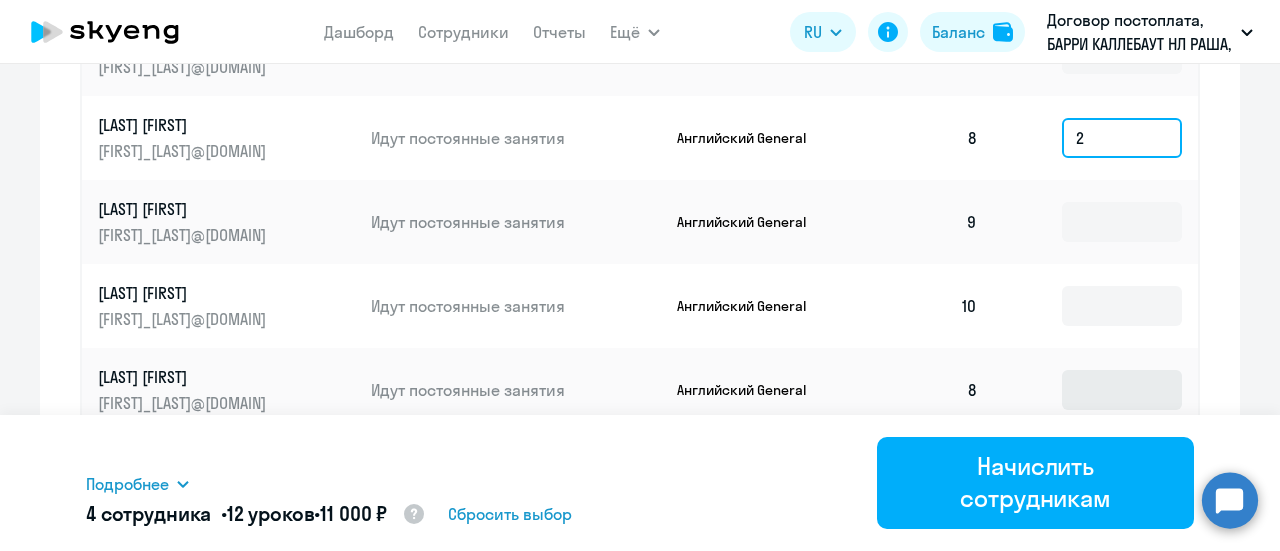 type on "2" 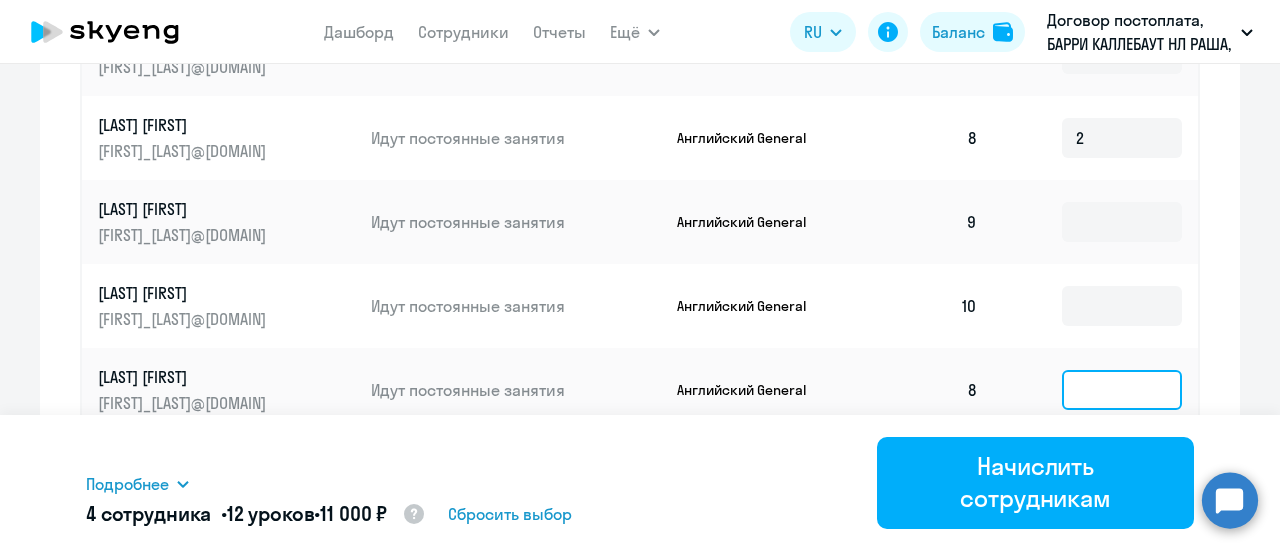 click 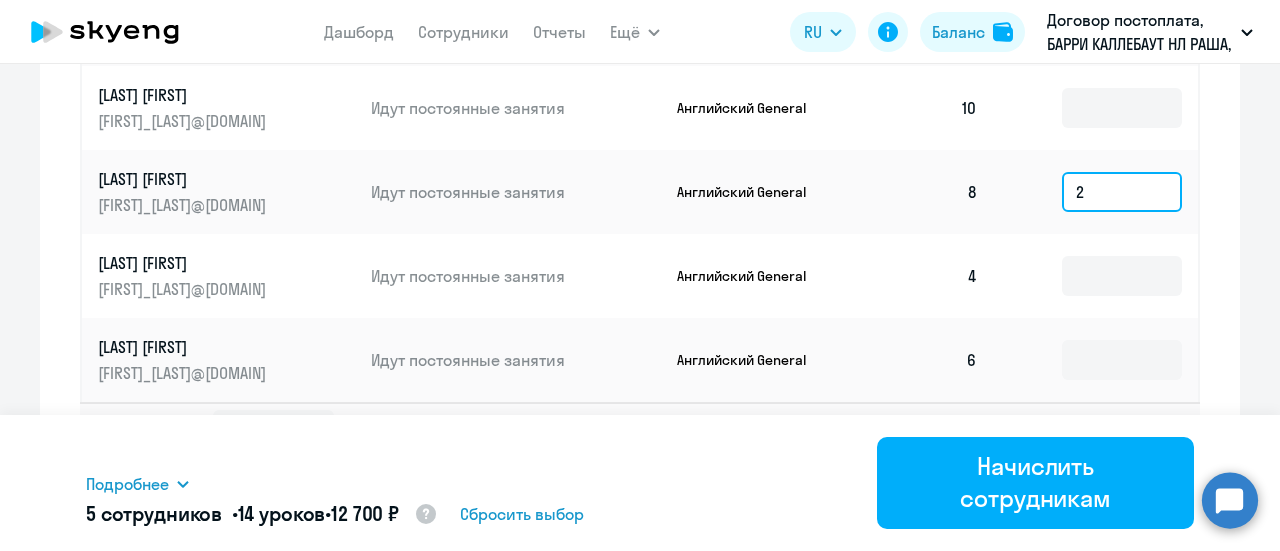 scroll, scrollTop: 1400, scrollLeft: 0, axis: vertical 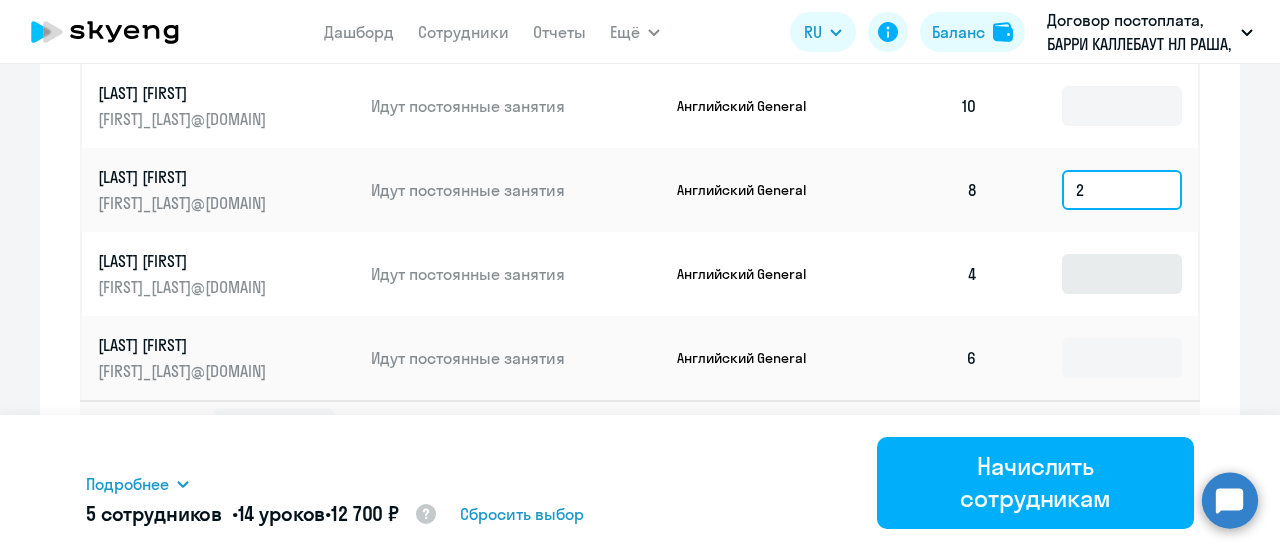 type on "2" 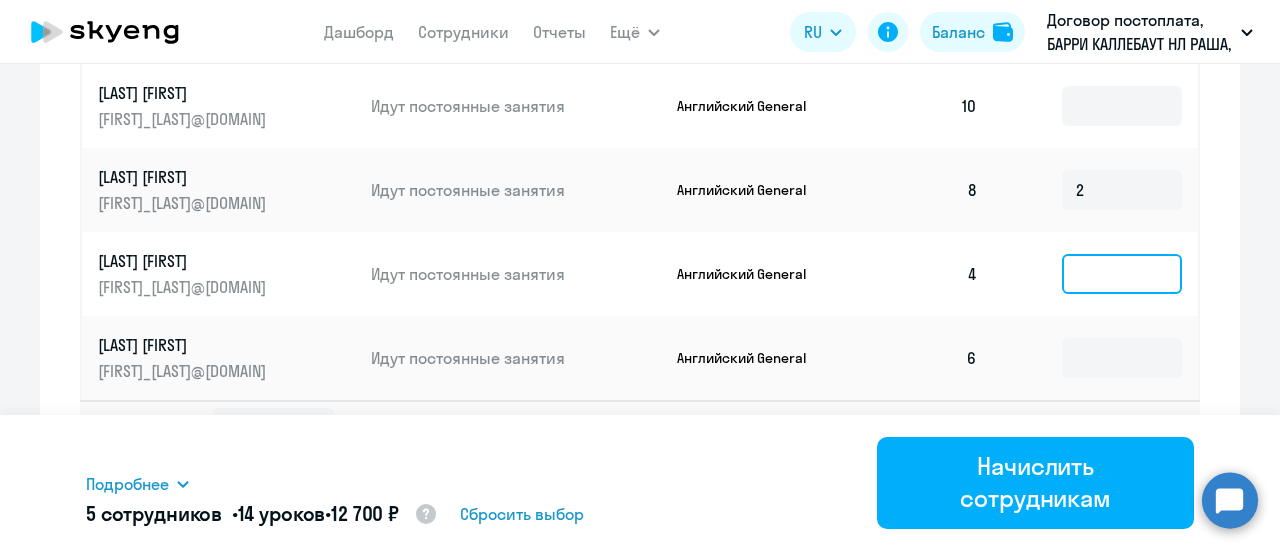click 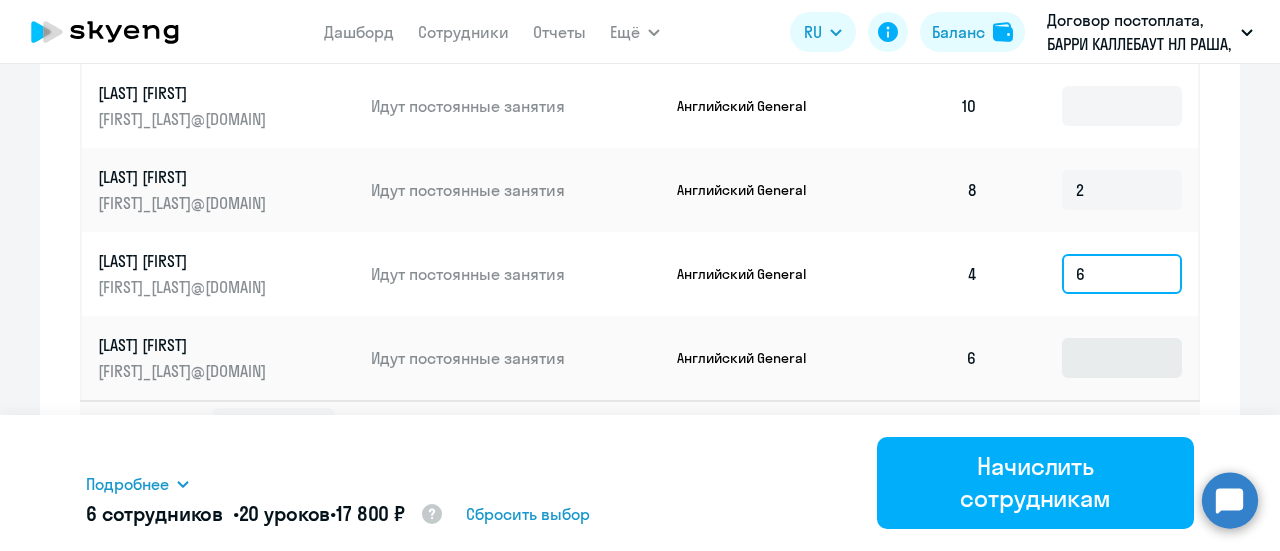 type on "6" 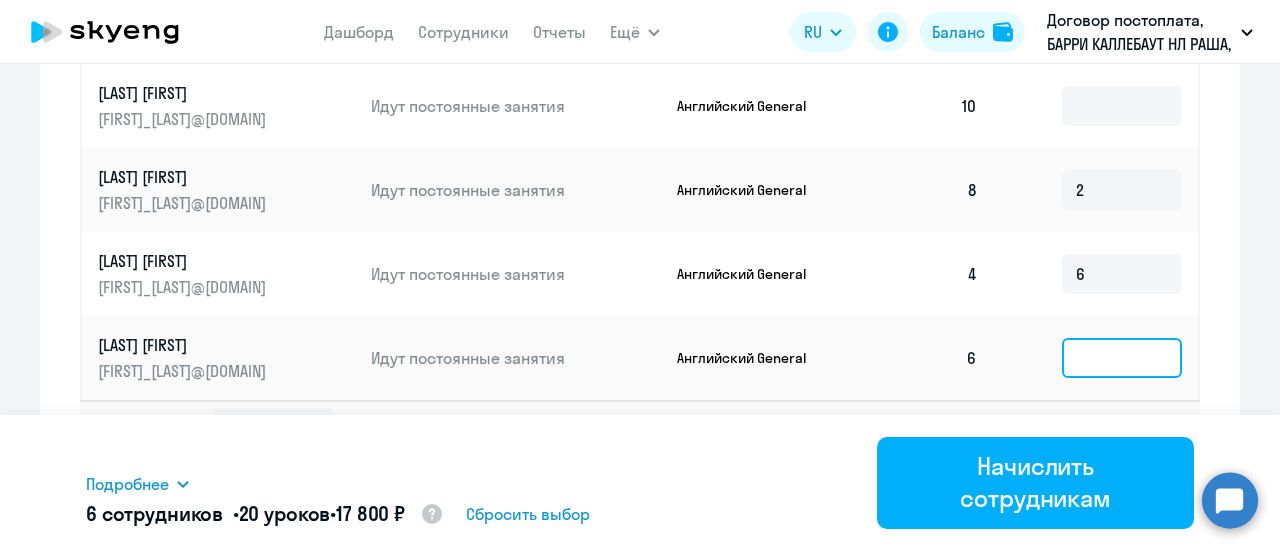 click 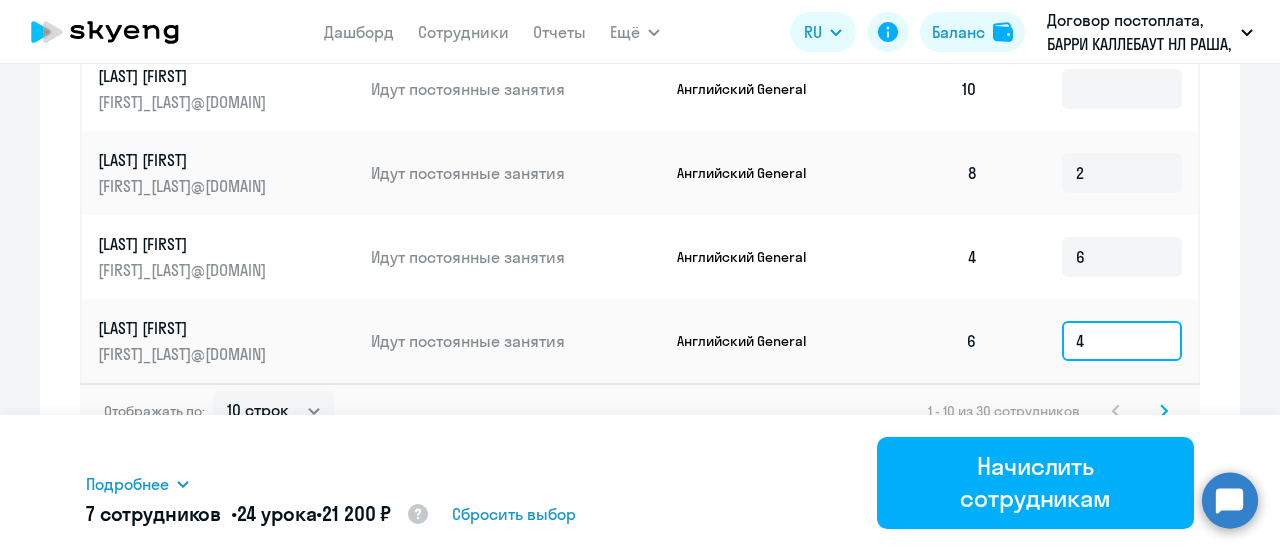 scroll, scrollTop: 1434, scrollLeft: 0, axis: vertical 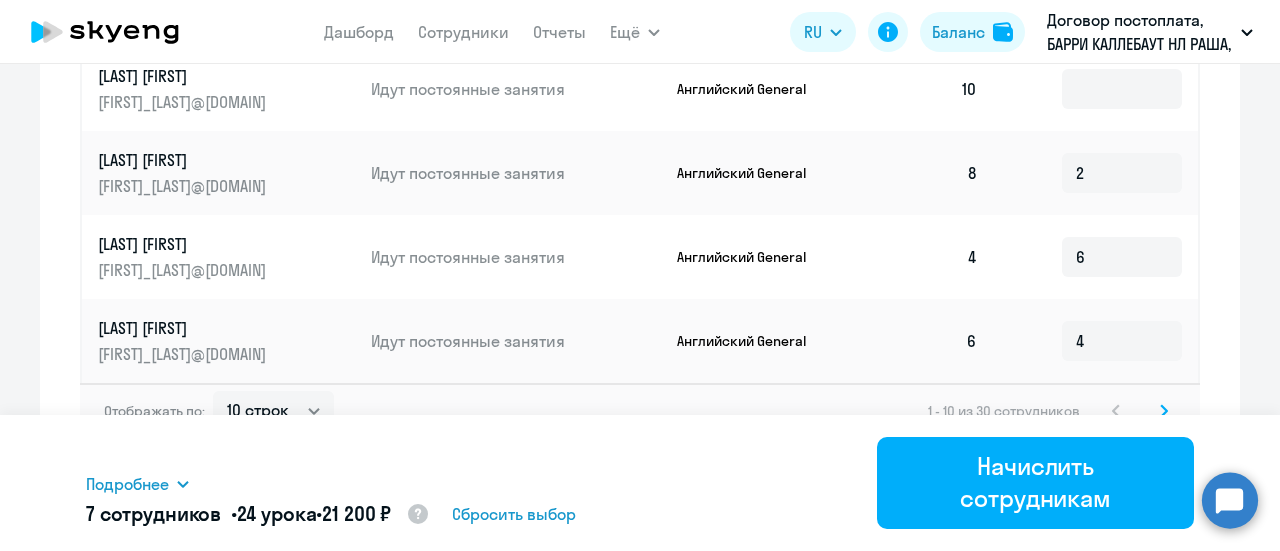 click 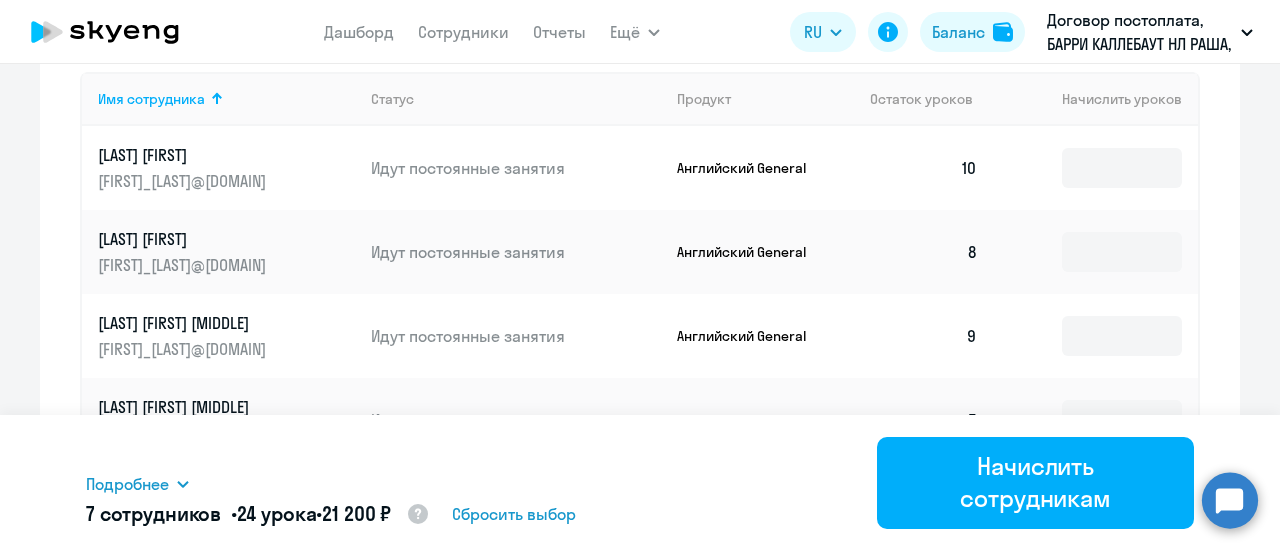 scroll, scrollTop: 834, scrollLeft: 0, axis: vertical 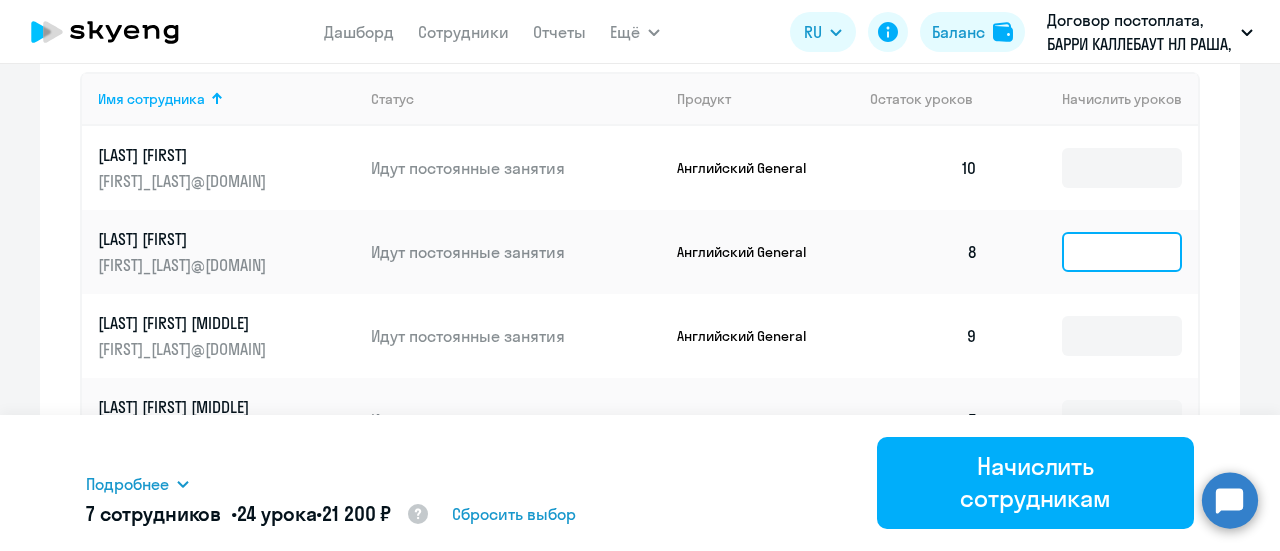 click 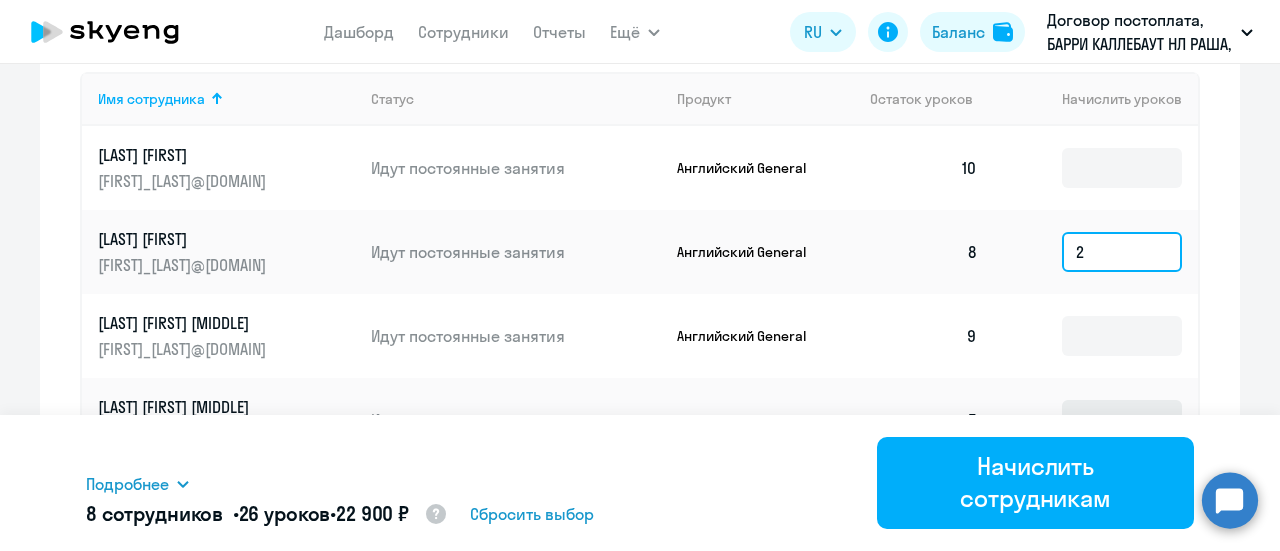 scroll, scrollTop: 202, scrollLeft: 0, axis: vertical 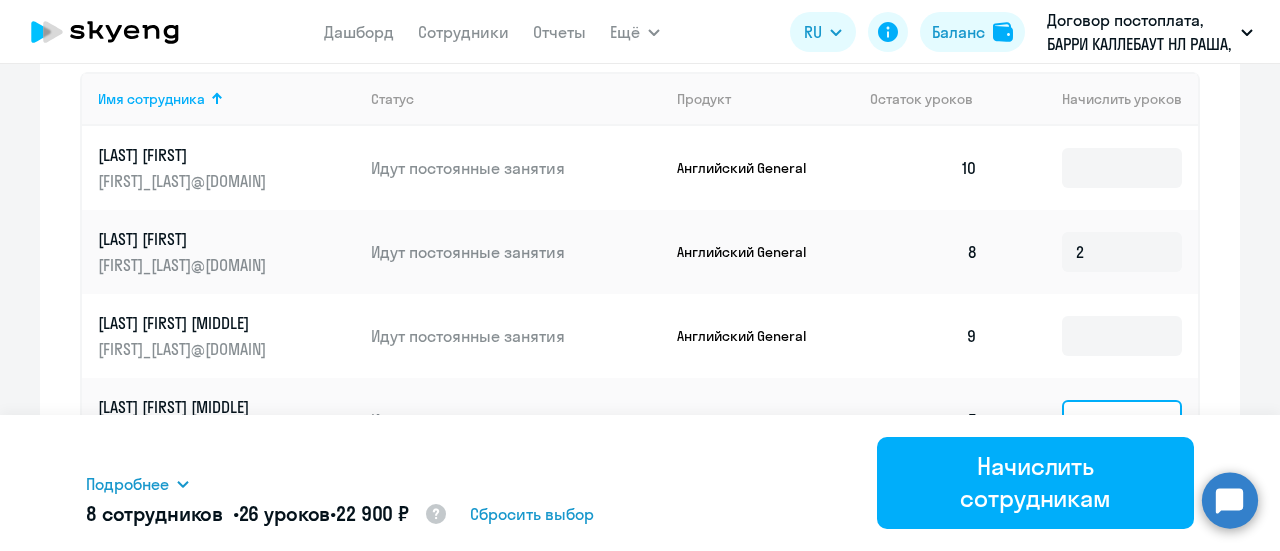 click 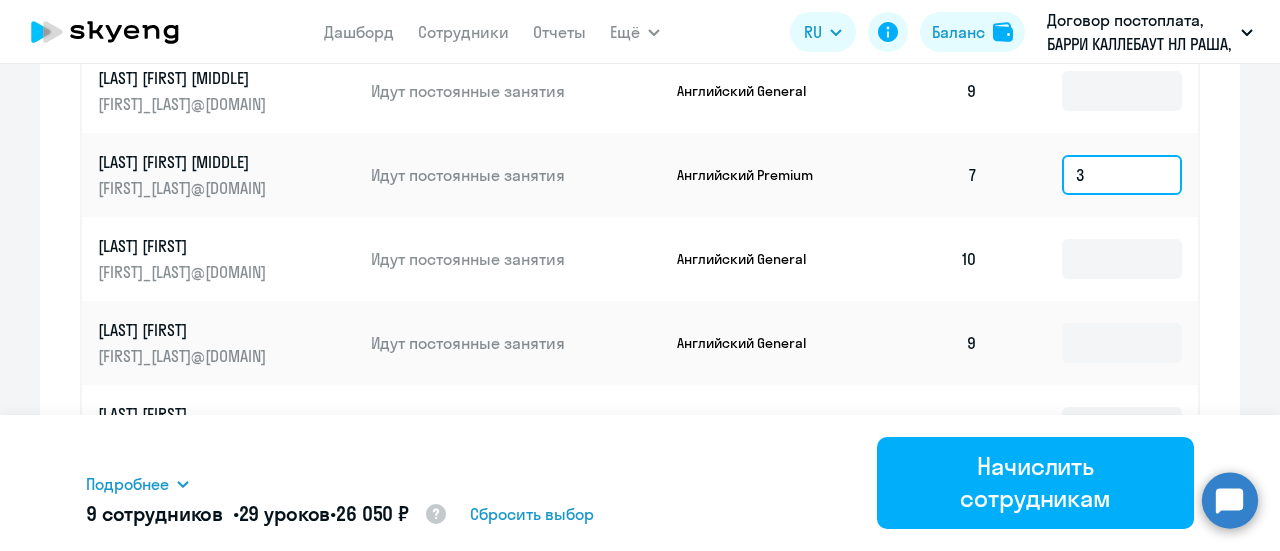 scroll, scrollTop: 1134, scrollLeft: 0, axis: vertical 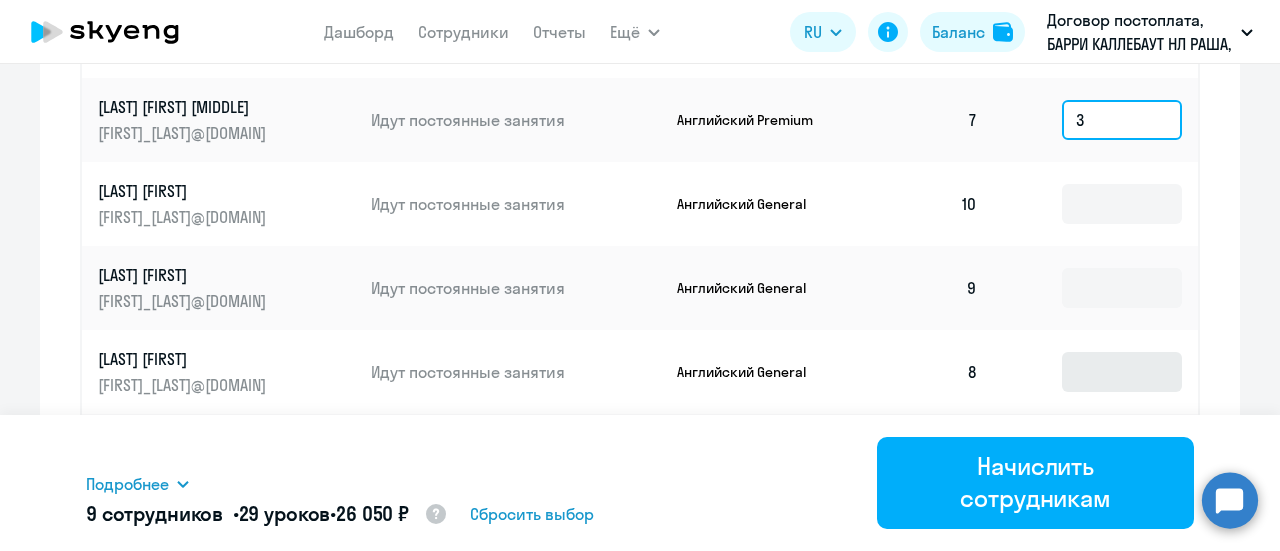 type on "3" 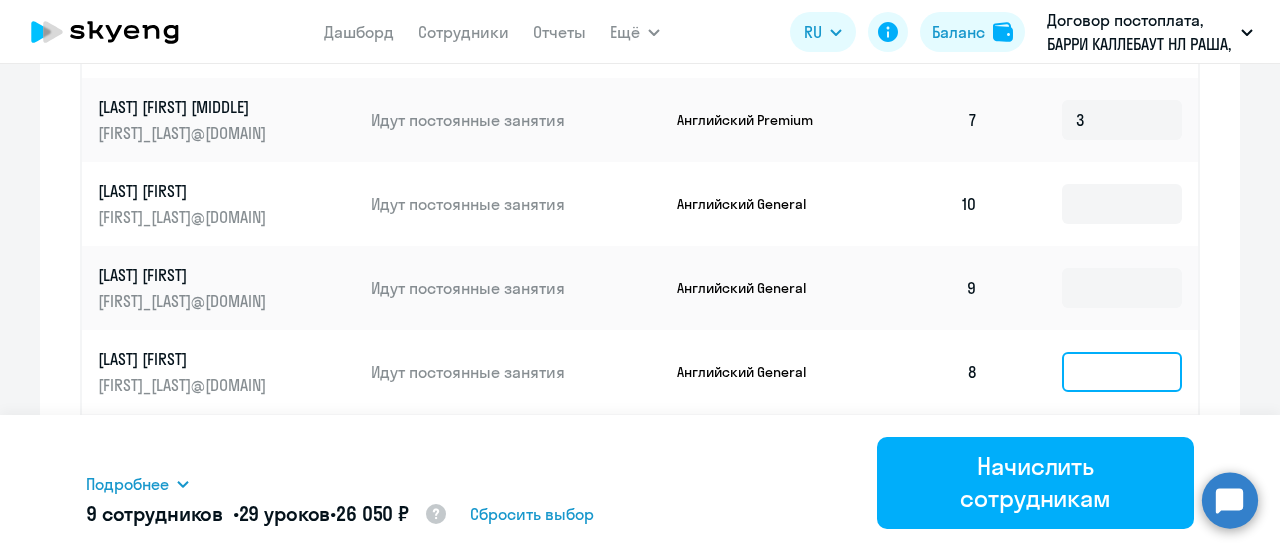 click 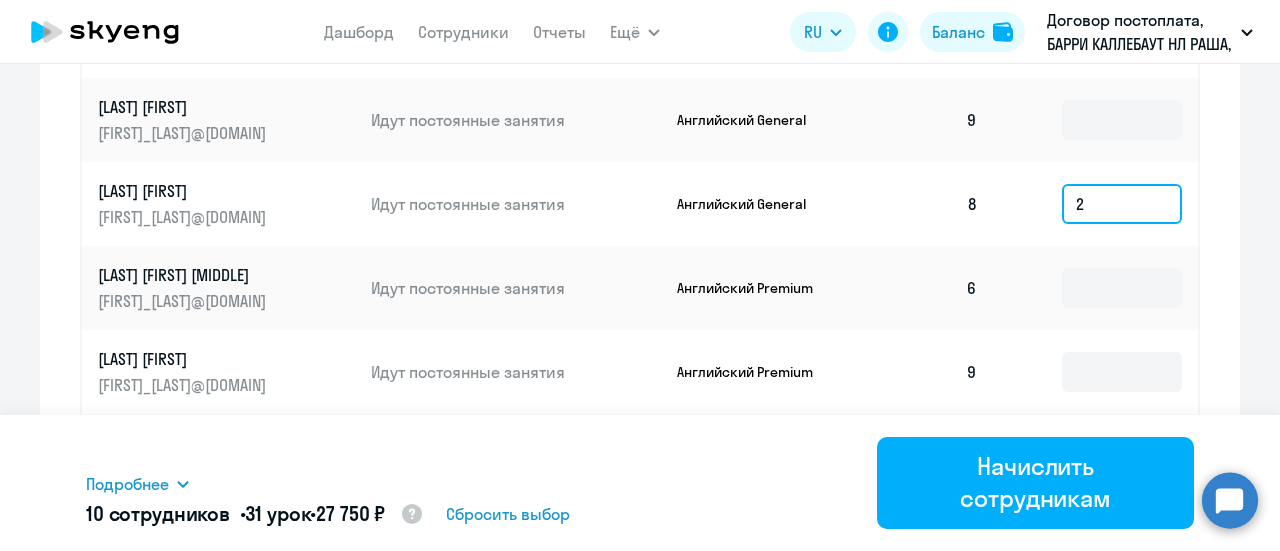 scroll, scrollTop: 1334, scrollLeft: 0, axis: vertical 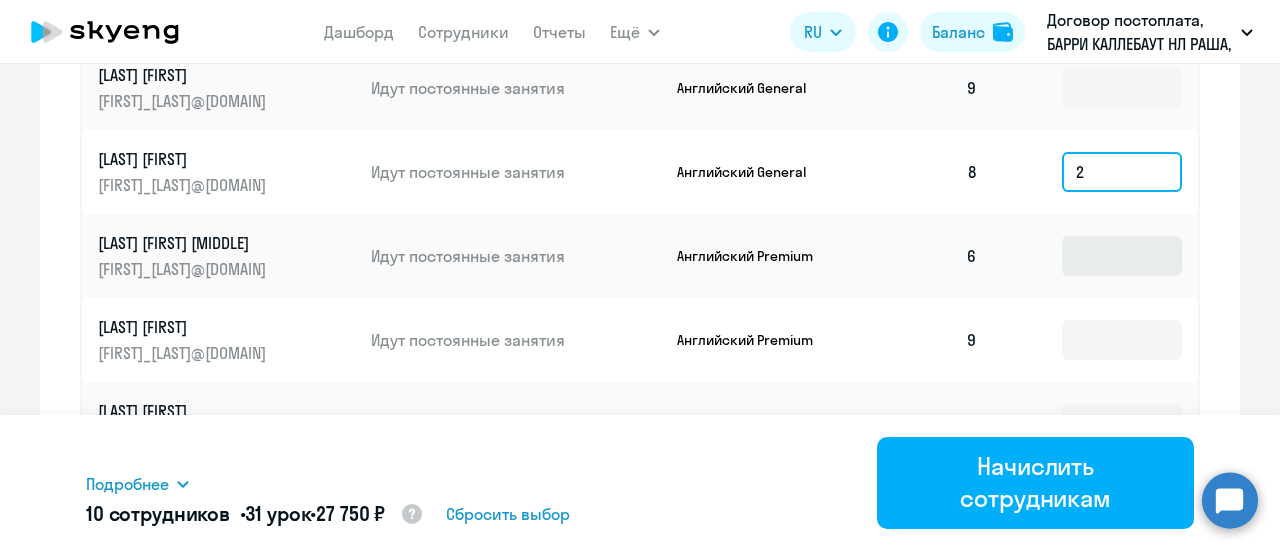 type on "2" 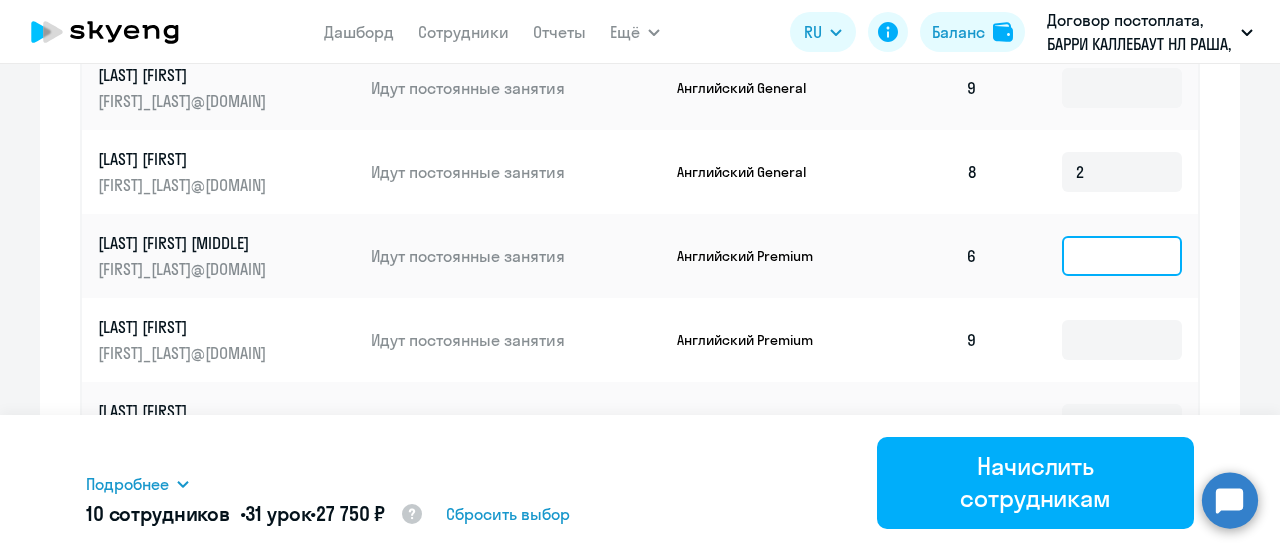 click 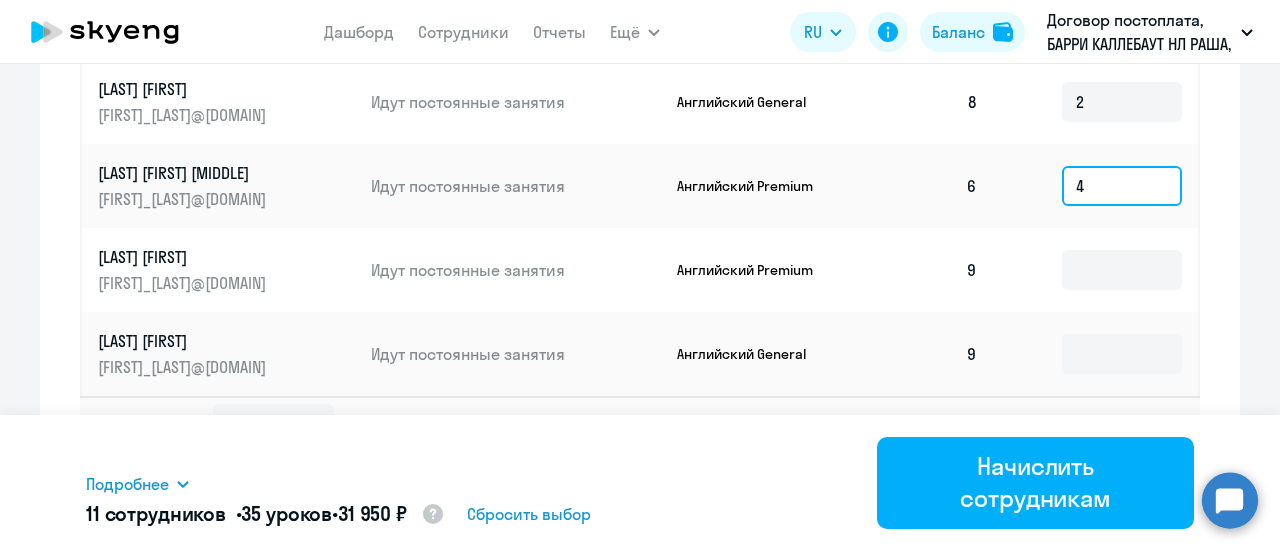 scroll, scrollTop: 1434, scrollLeft: 0, axis: vertical 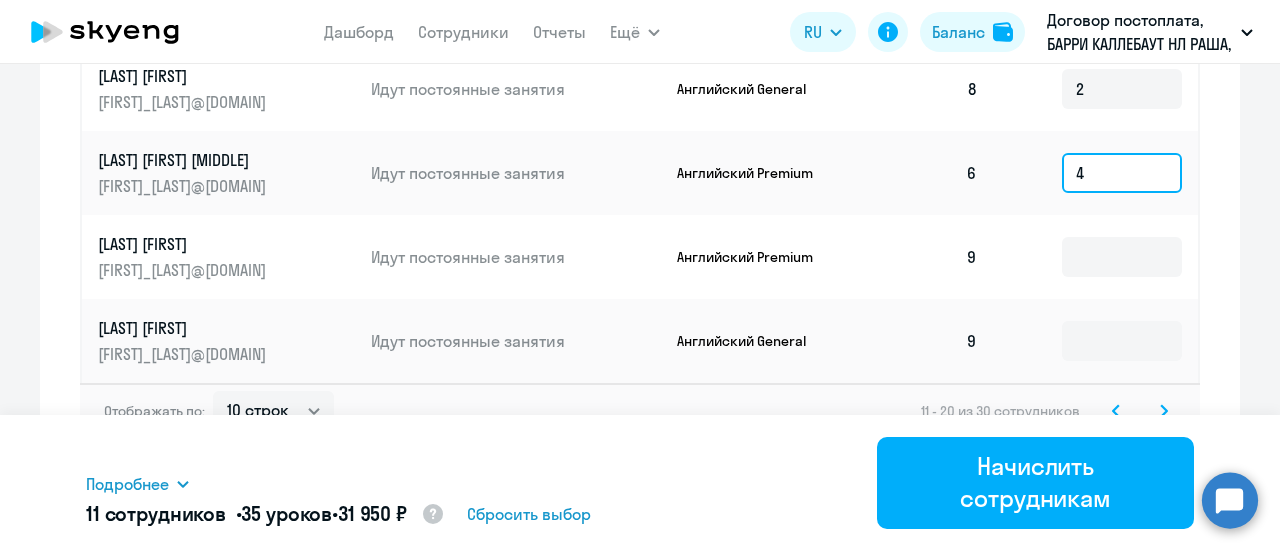 type on "4" 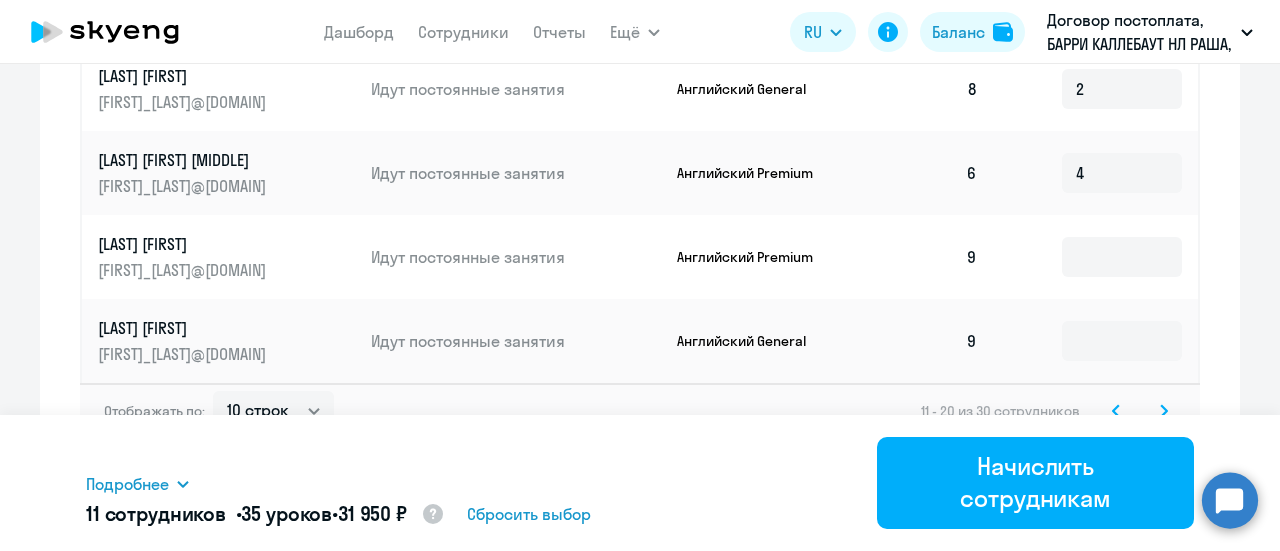 click 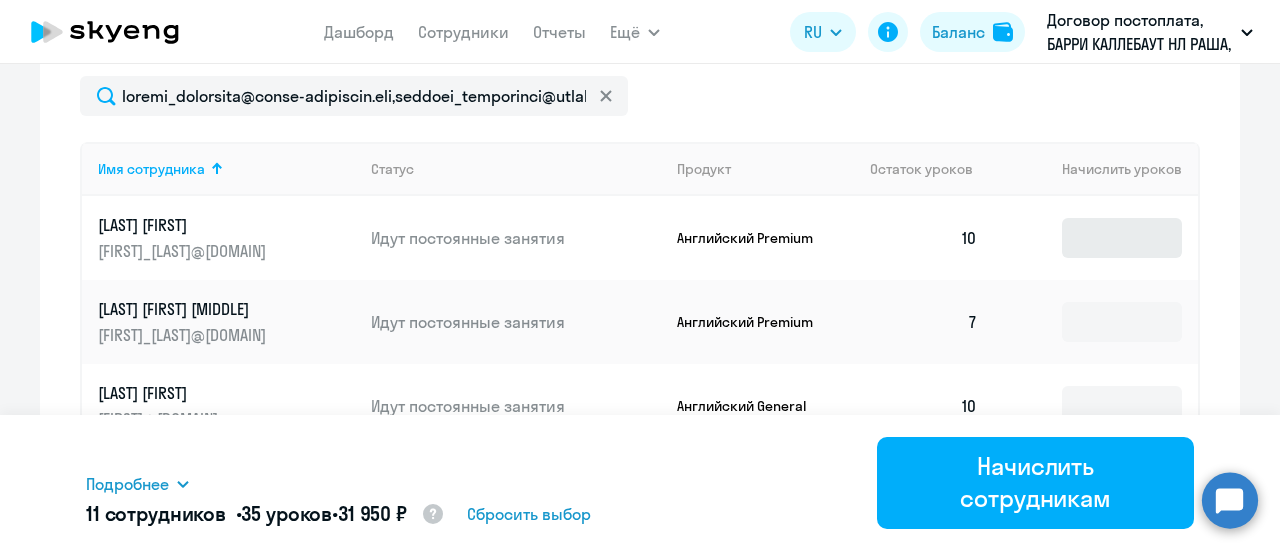 scroll, scrollTop: 734, scrollLeft: 0, axis: vertical 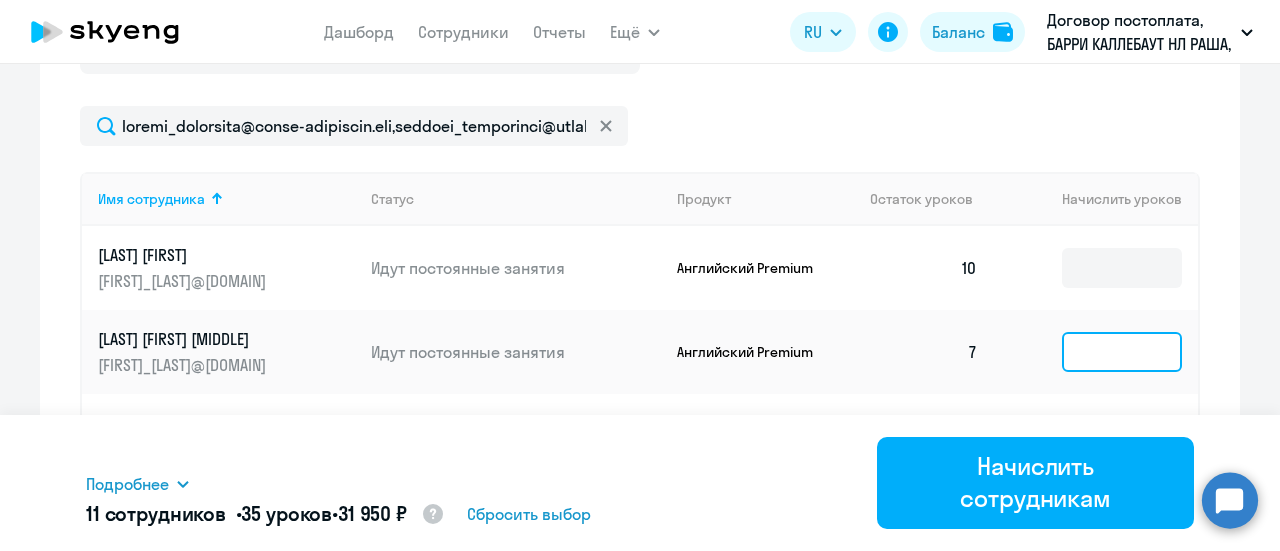 click 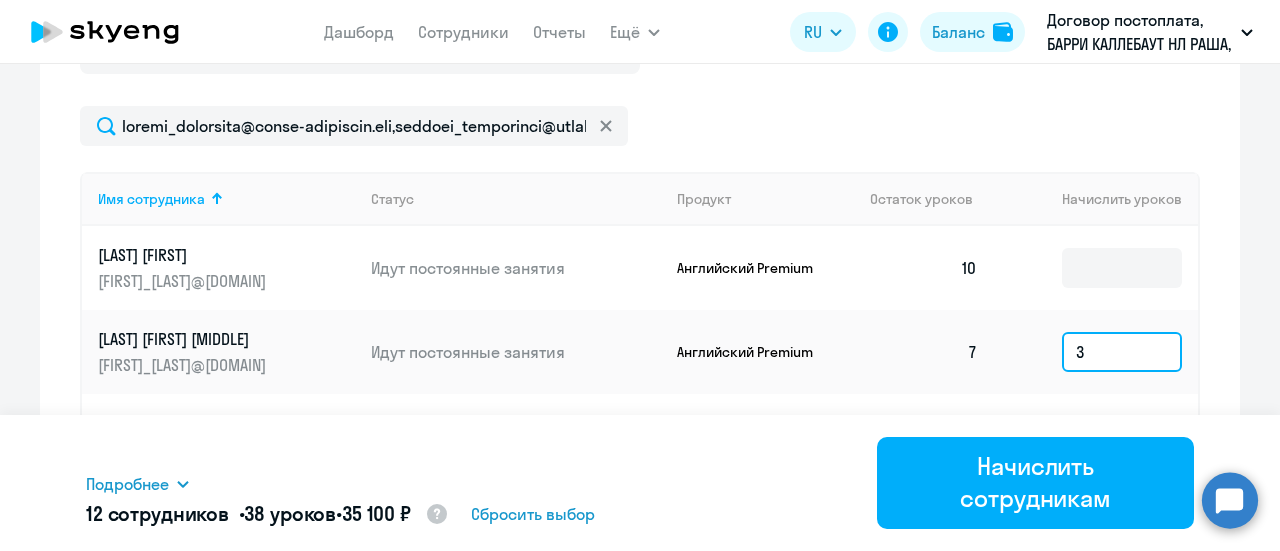 scroll, scrollTop: 180, scrollLeft: 0, axis: vertical 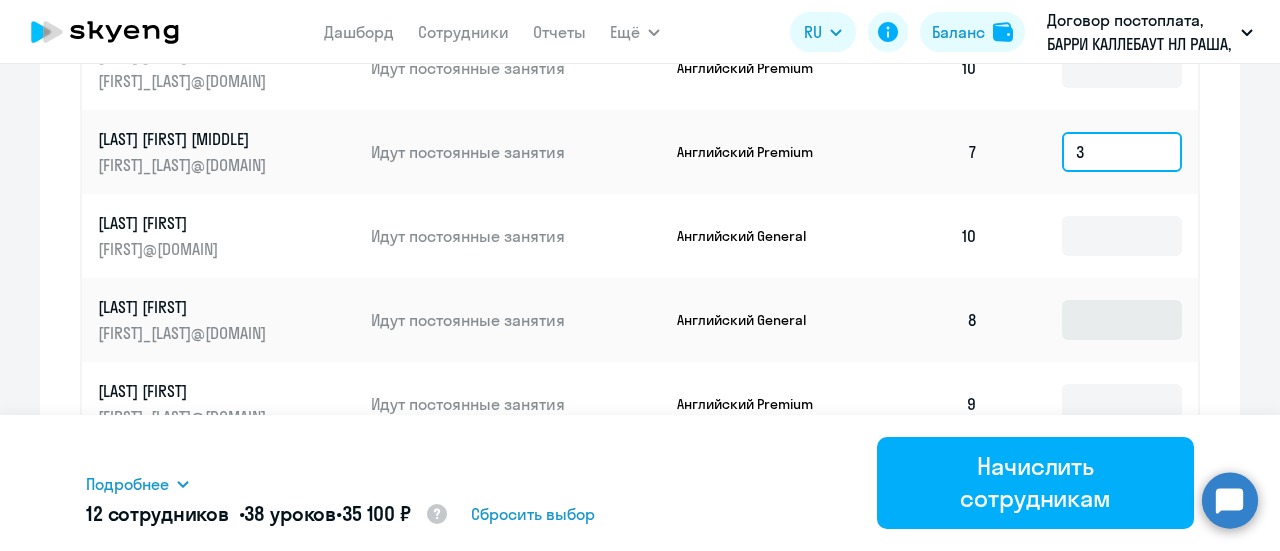 type on "3" 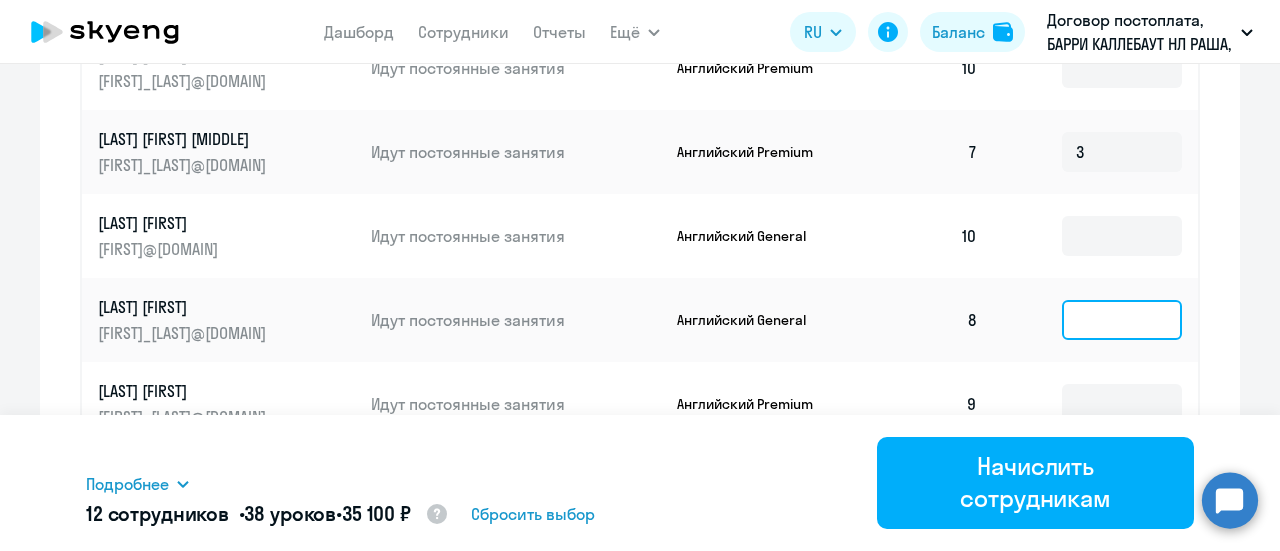 click 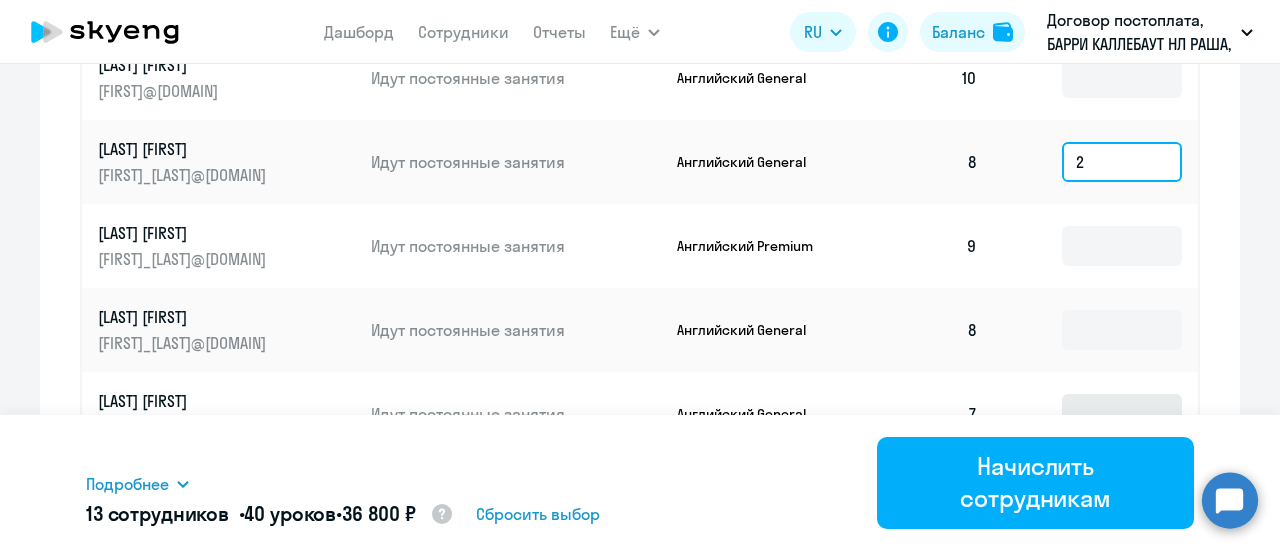 scroll, scrollTop: 1134, scrollLeft: 0, axis: vertical 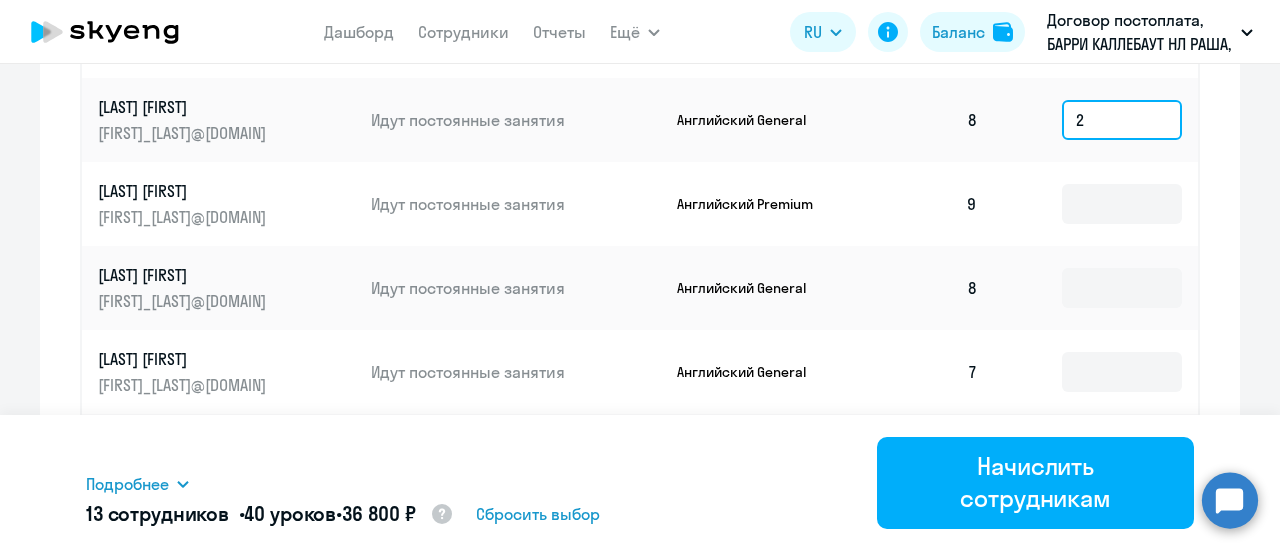 type on "2" 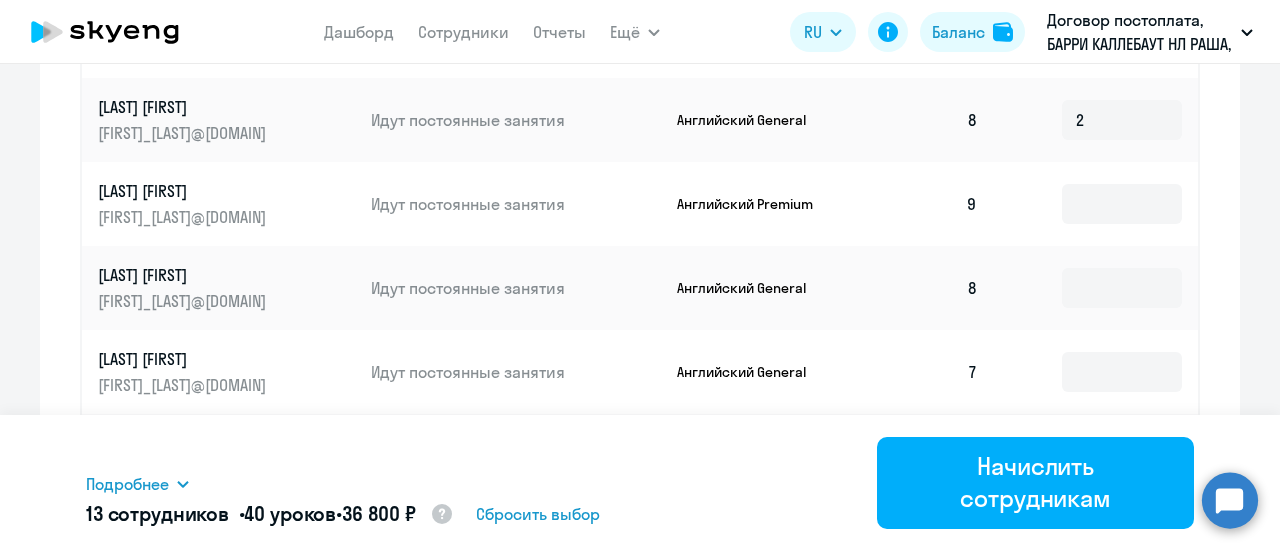 click 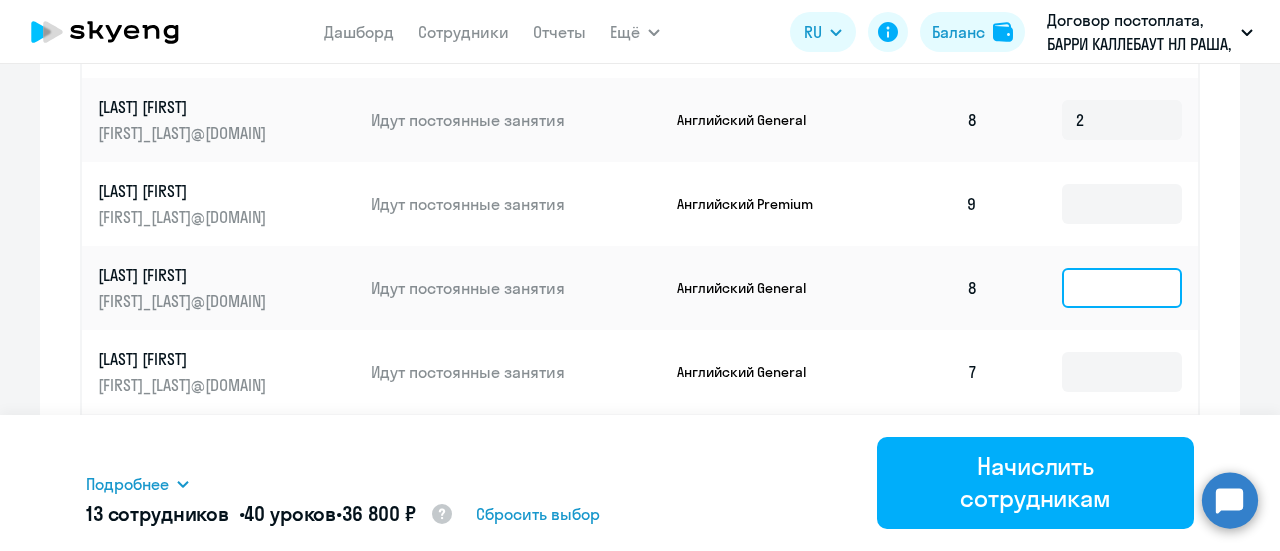 click 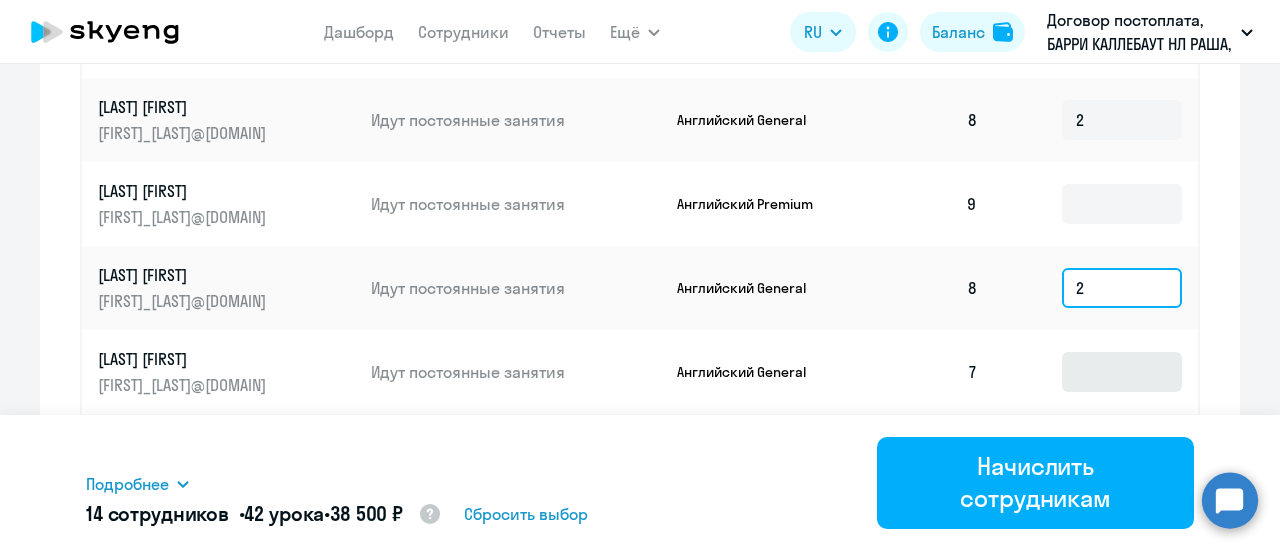 type on "2" 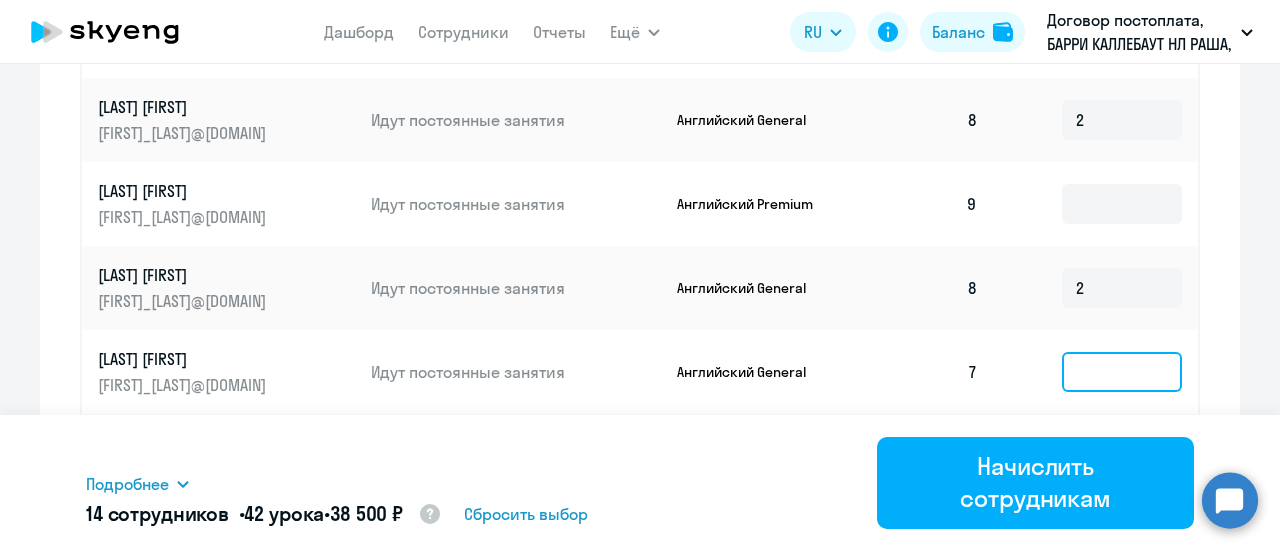 click 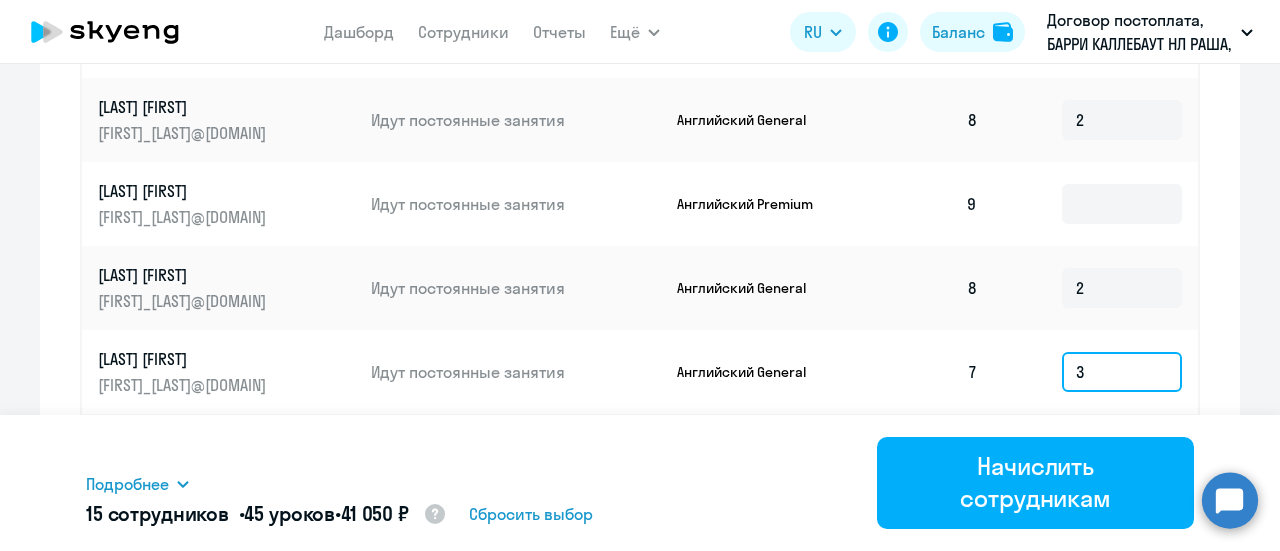 scroll, scrollTop: 1334, scrollLeft: 0, axis: vertical 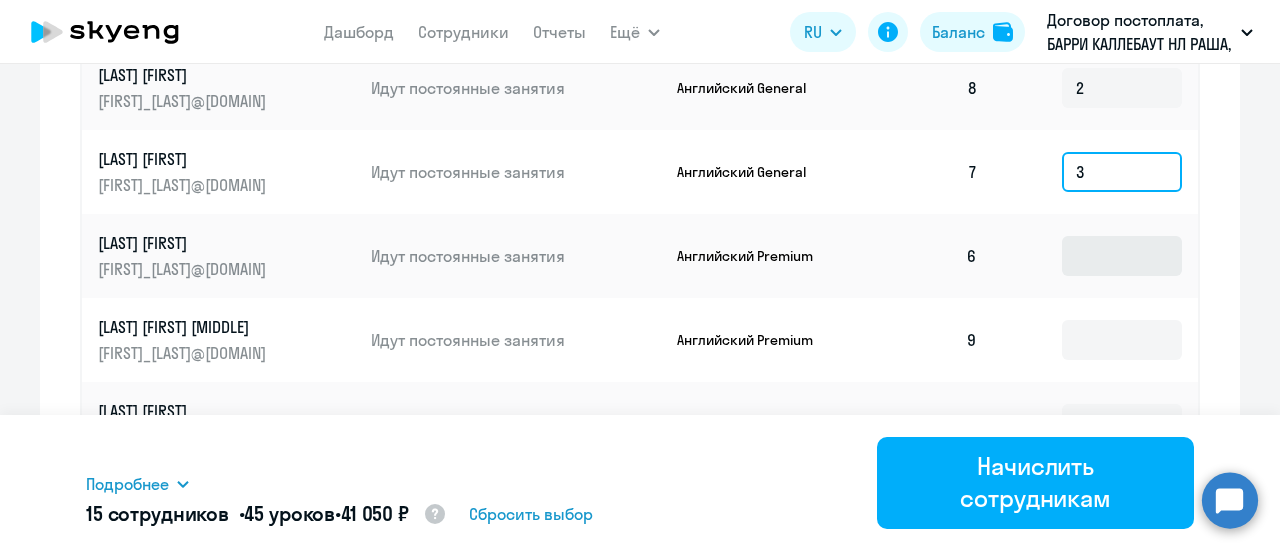 type on "3" 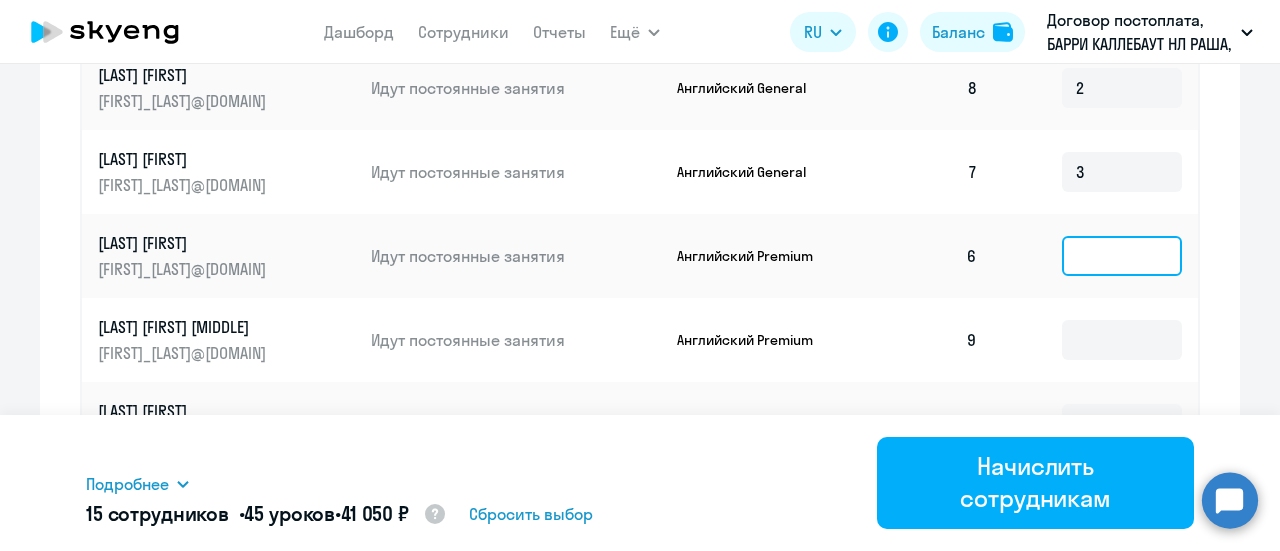 click 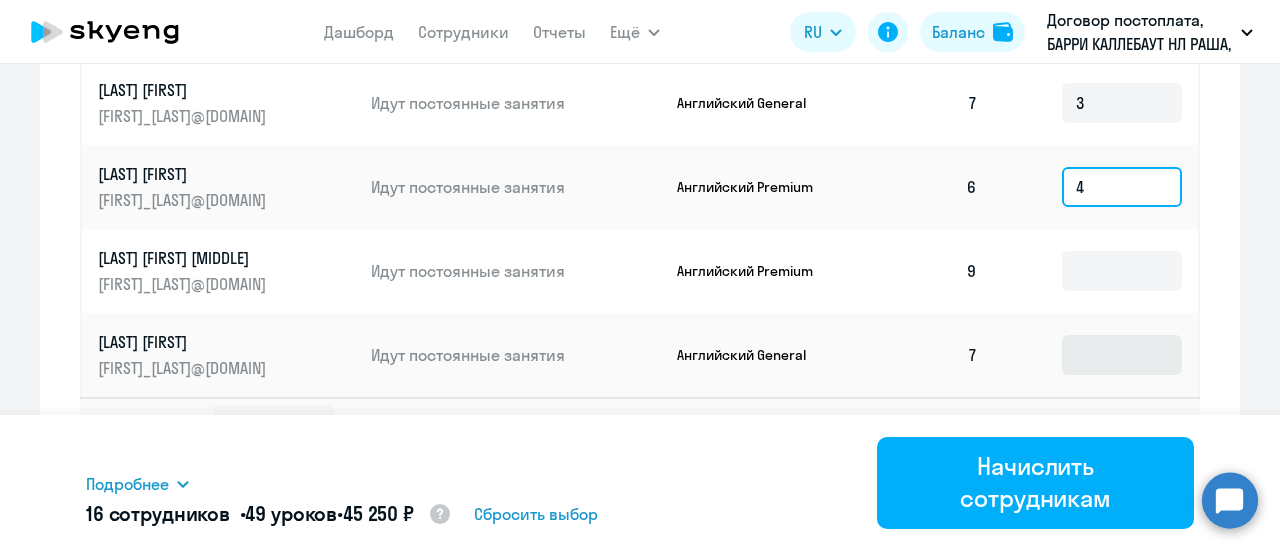 scroll, scrollTop: 1434, scrollLeft: 0, axis: vertical 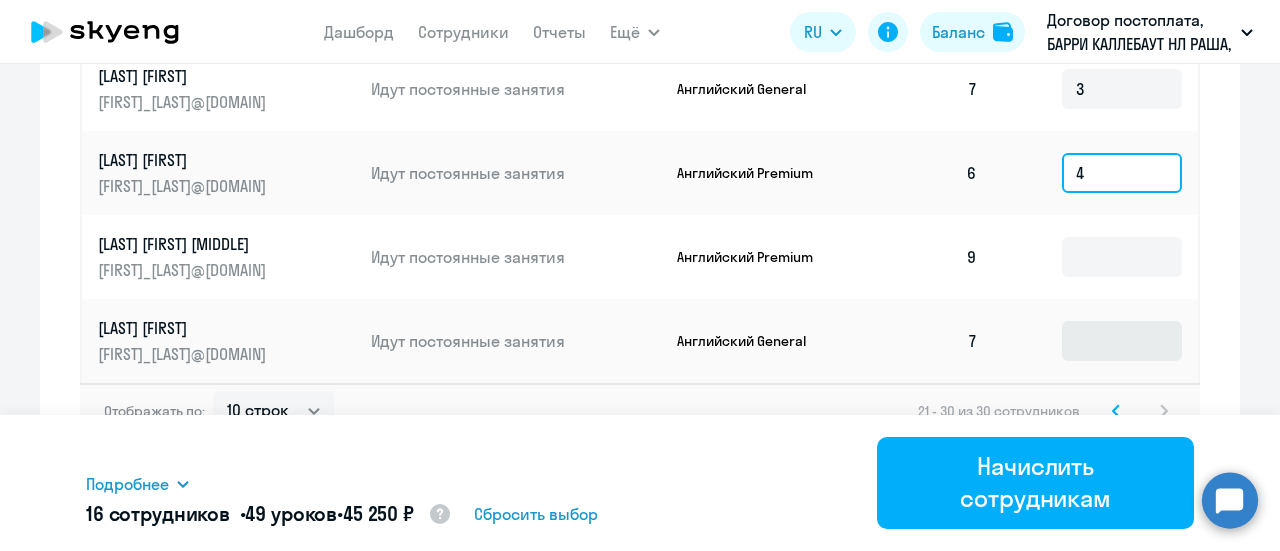 type on "4" 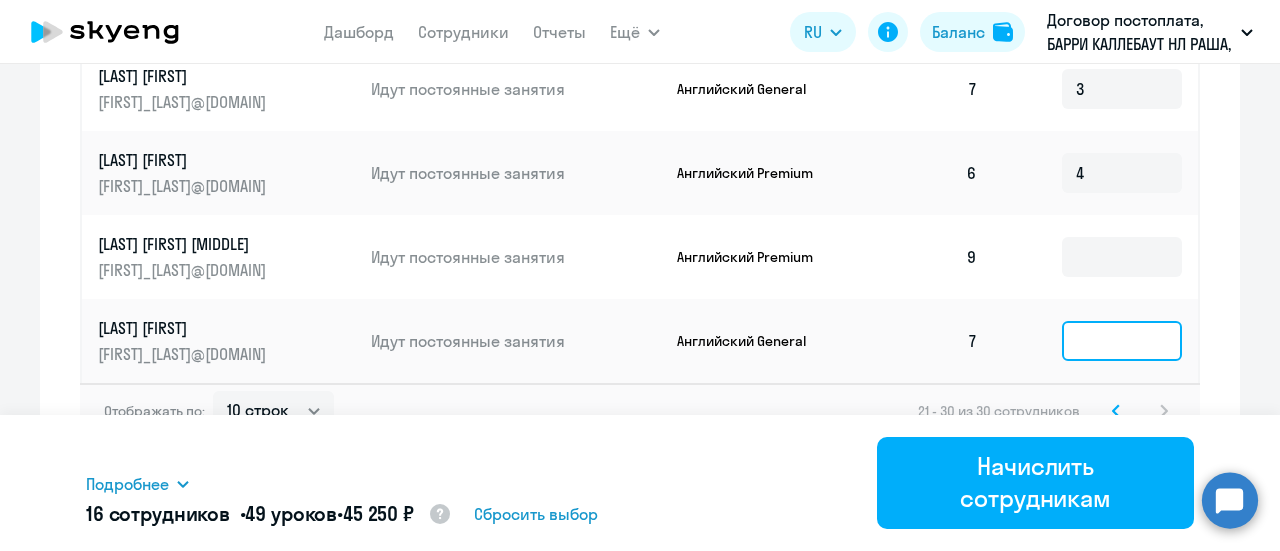 click 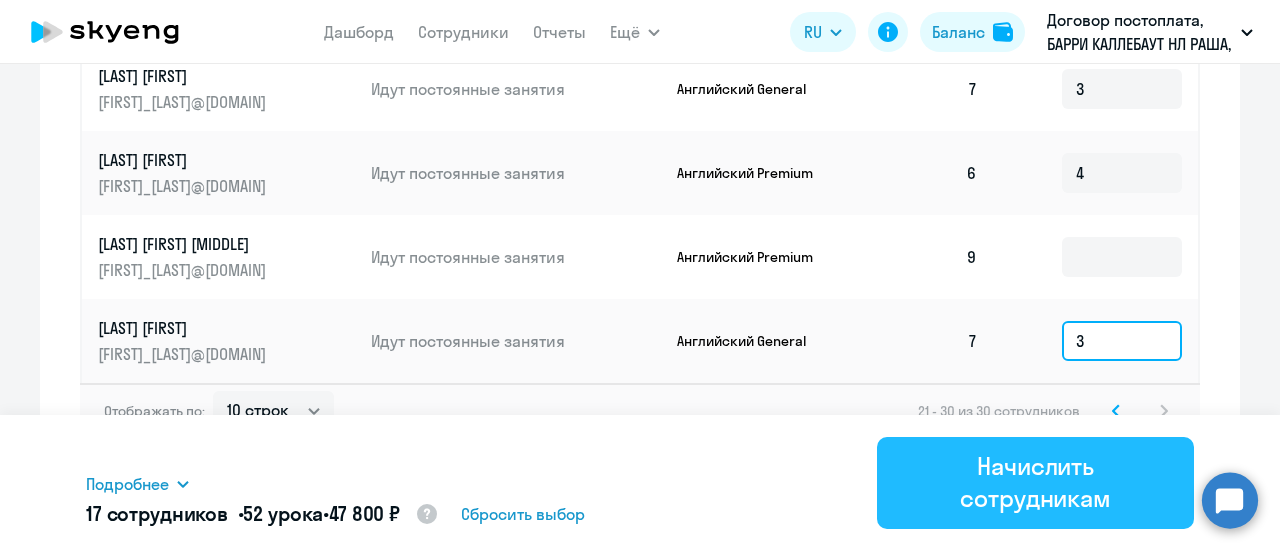 type on "3" 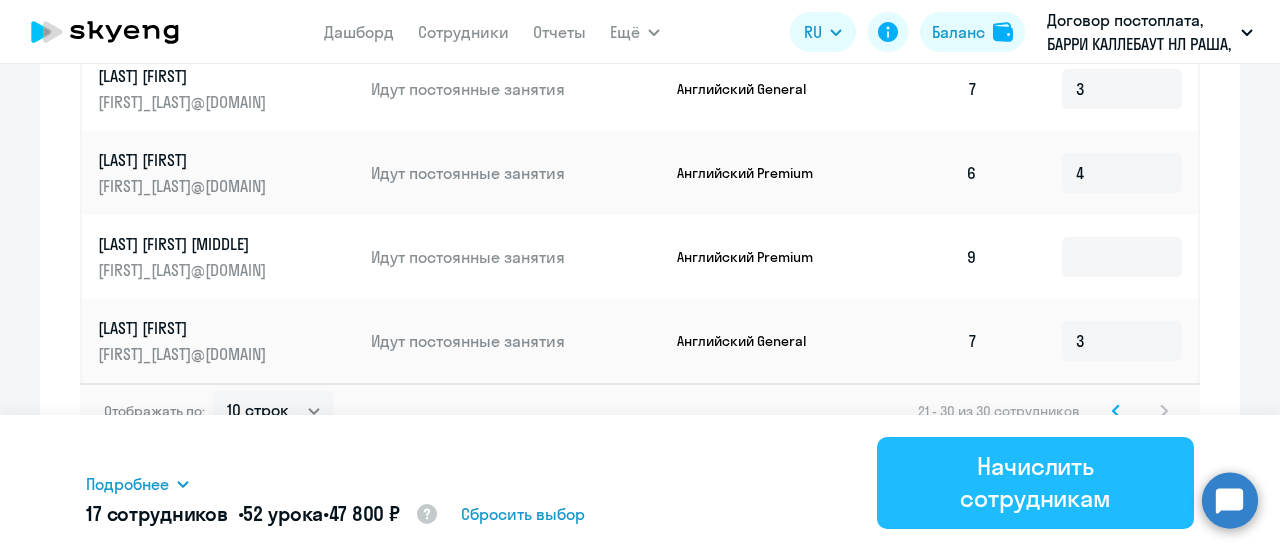 click on "Начислить сотрудникам" at bounding box center (1035, 482) 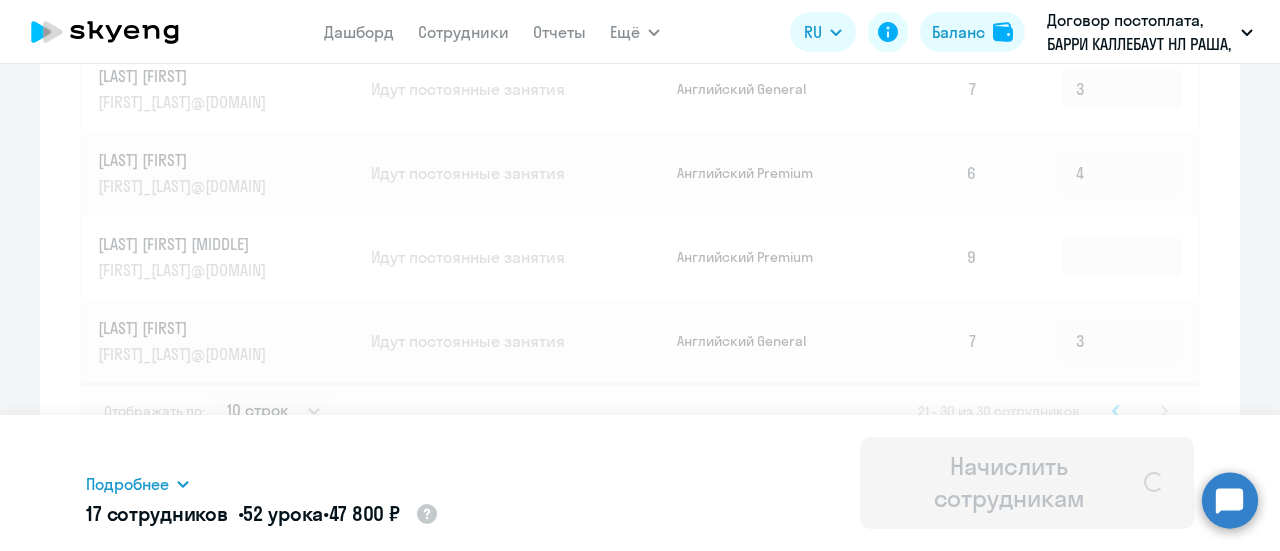 type 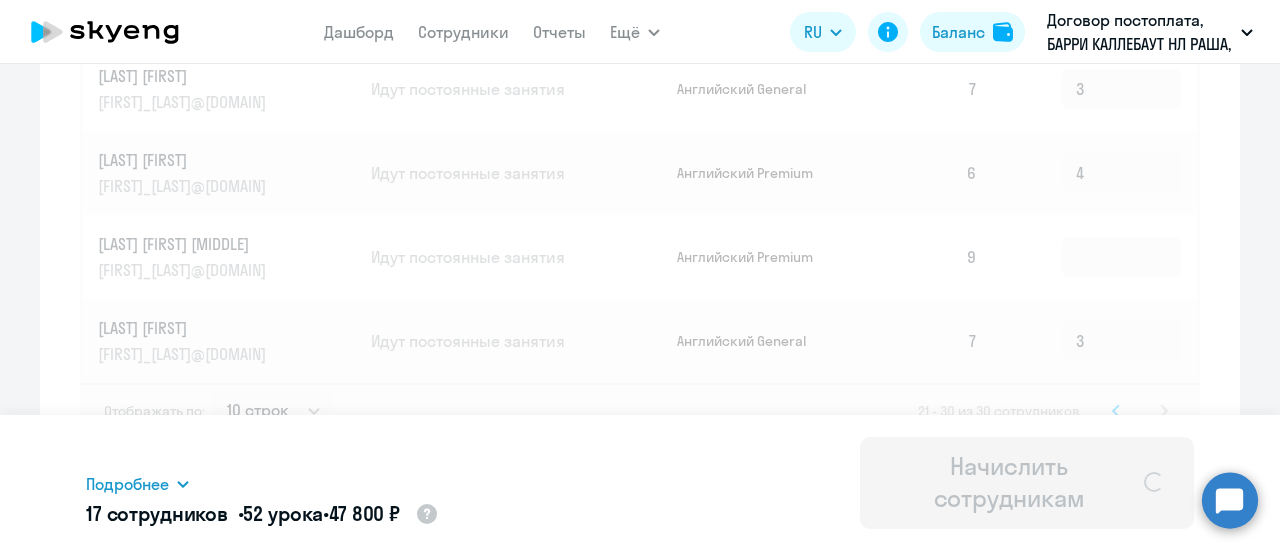 type 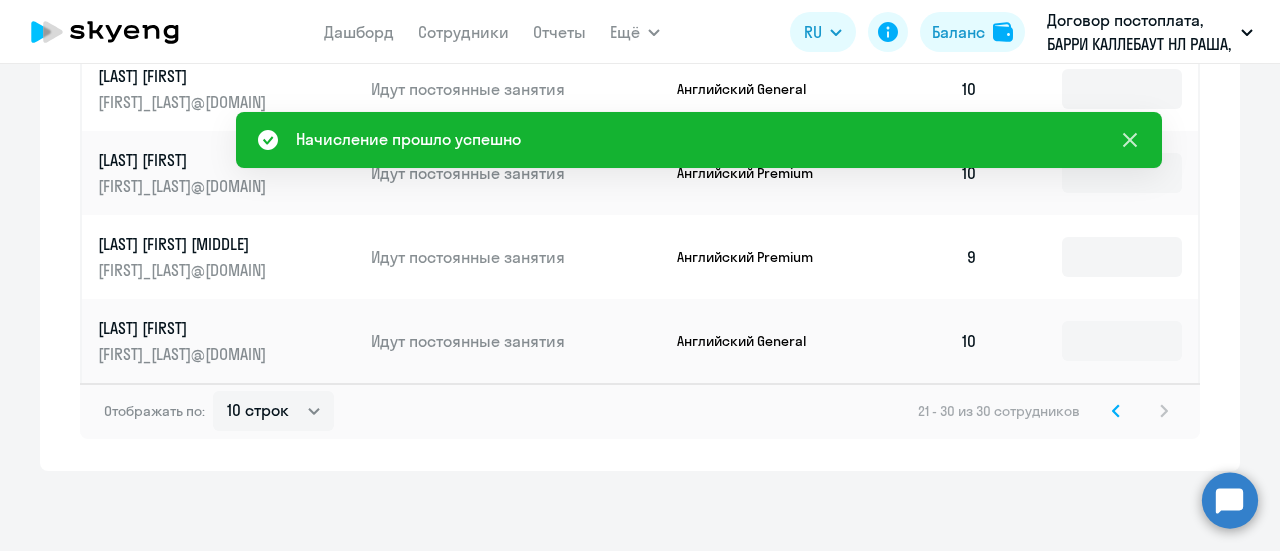 click 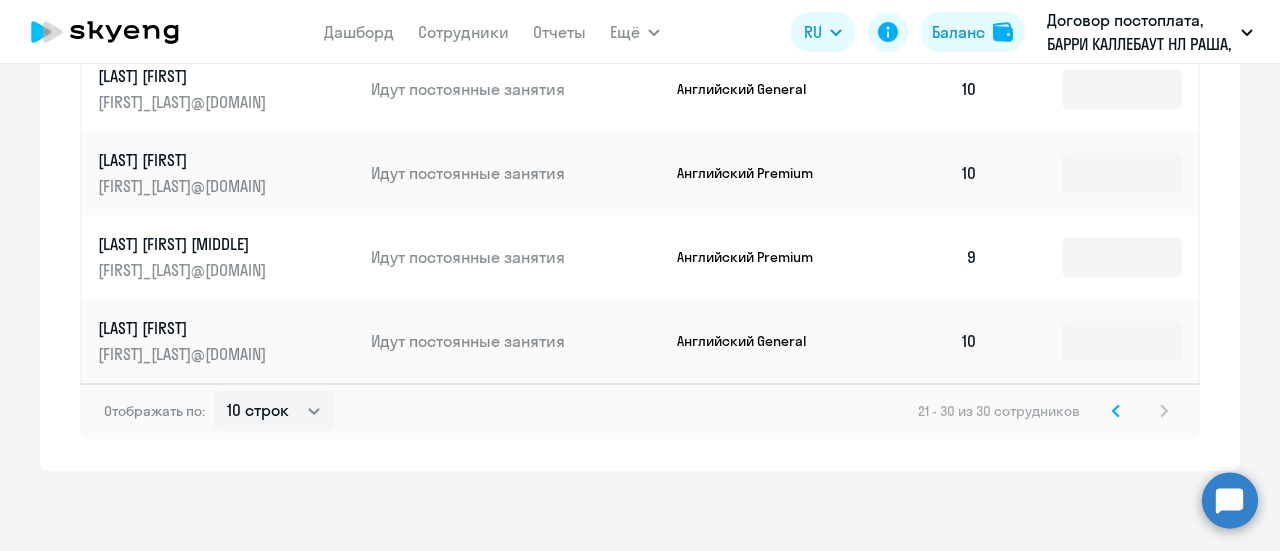 scroll, scrollTop: 0, scrollLeft: 0, axis: both 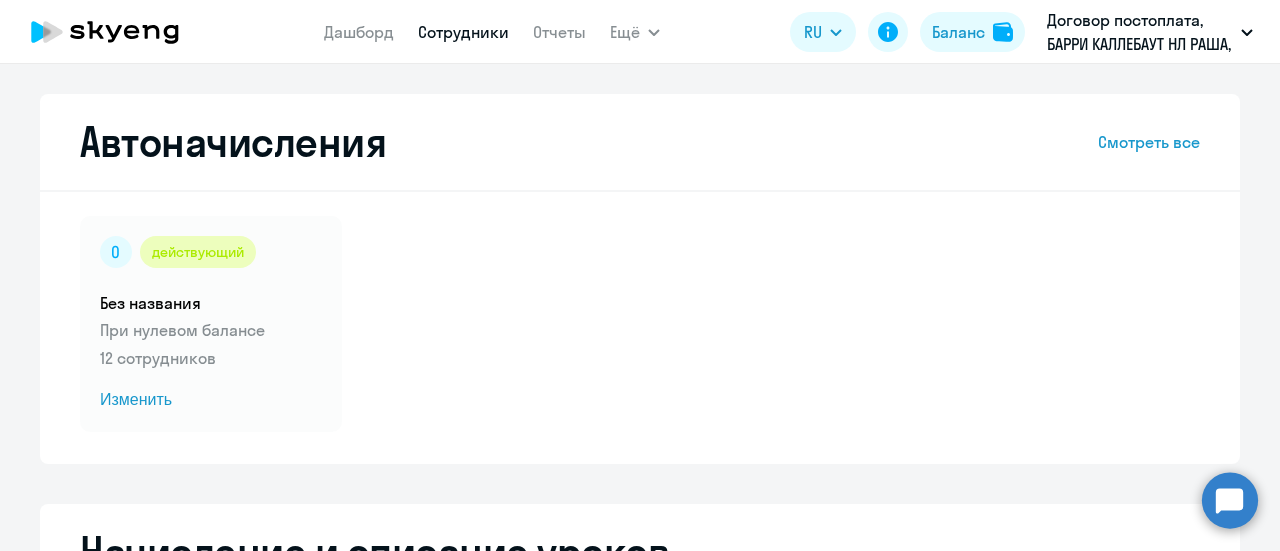 click on "Сотрудники" at bounding box center (463, 32) 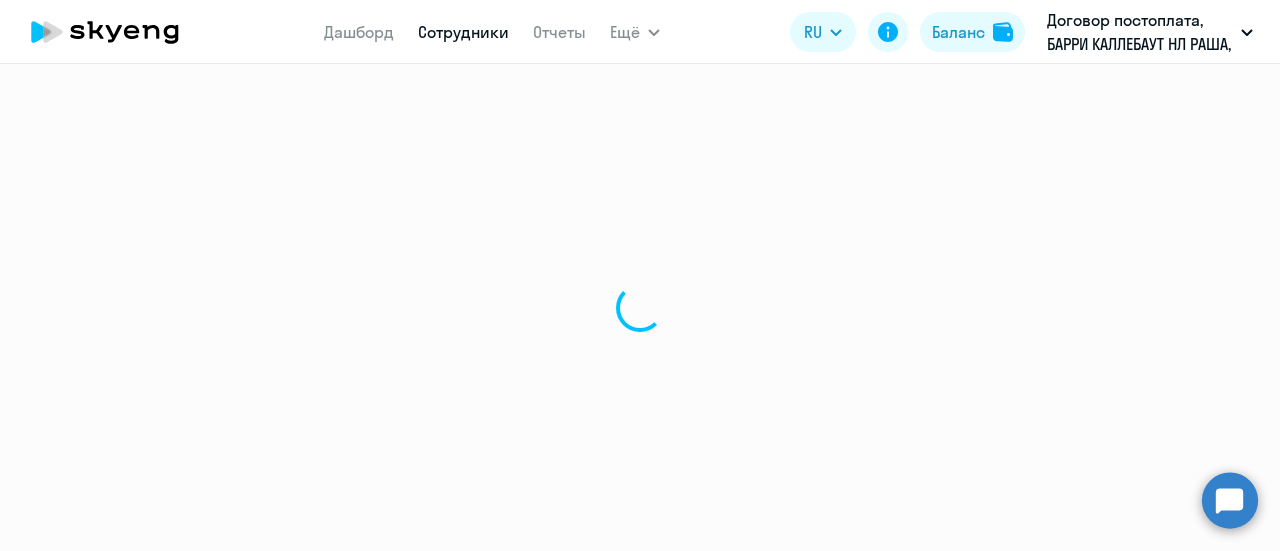 select on "30" 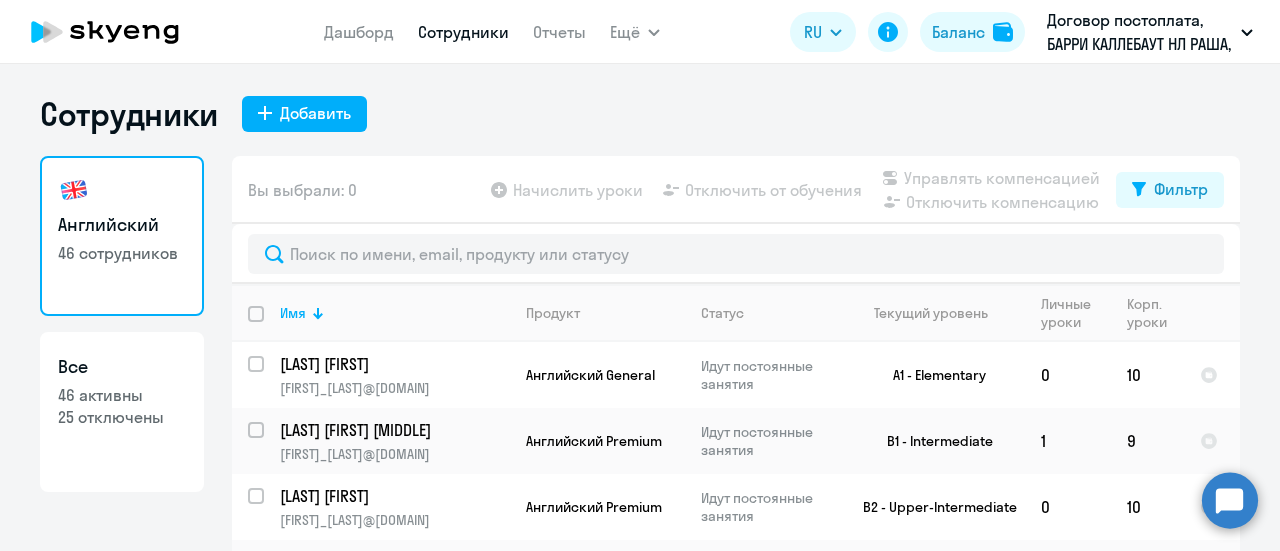 click at bounding box center [268, 326] 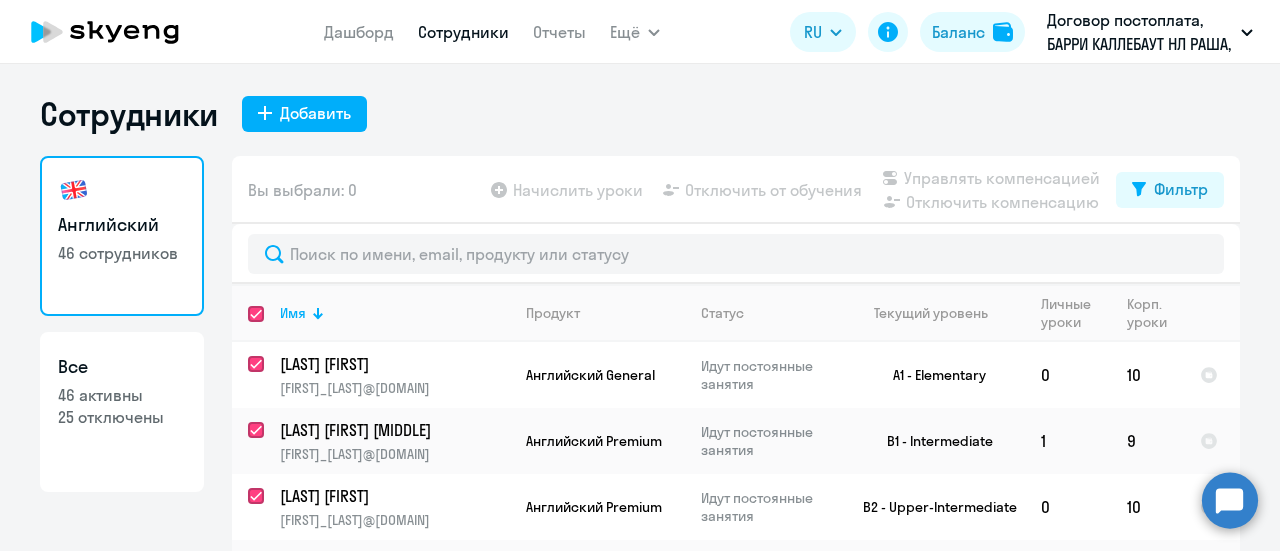 checkbox on "true" 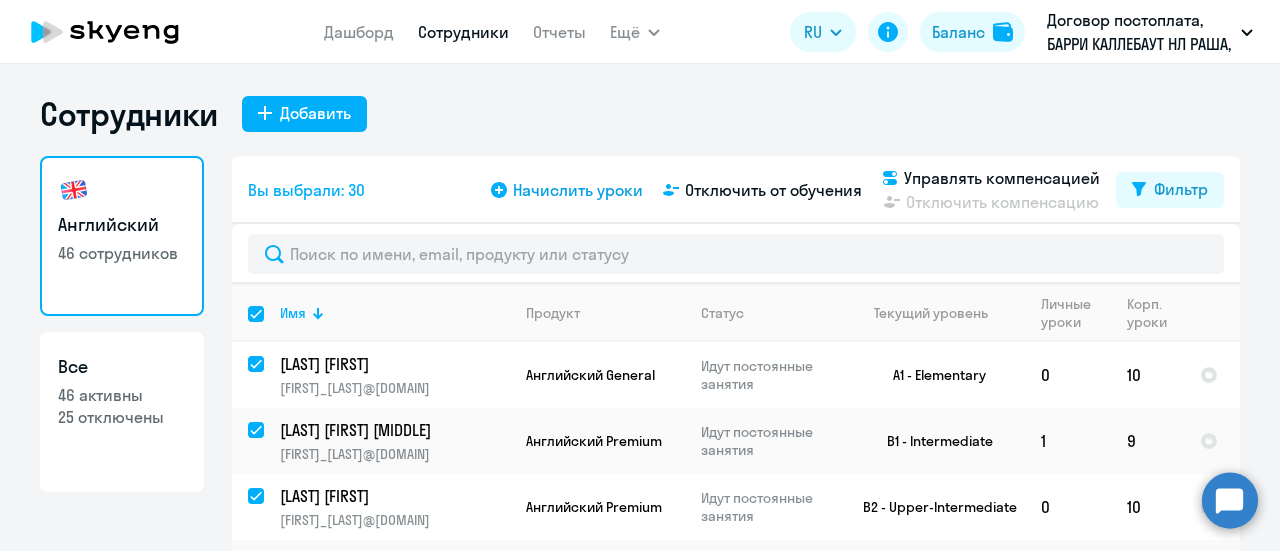 click on "Начислить уроки" 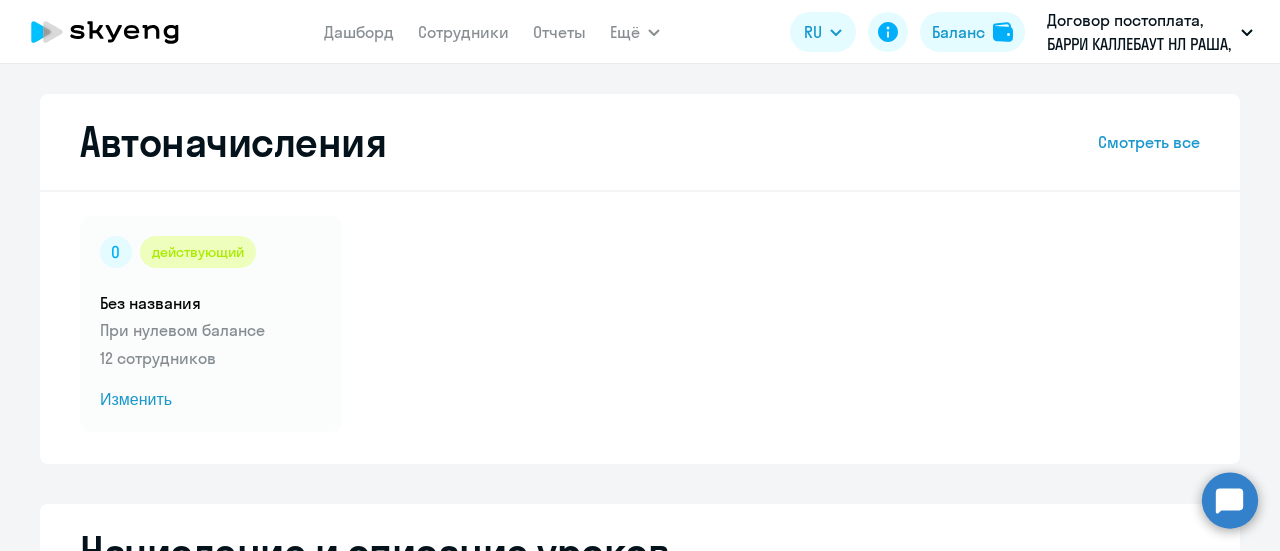 select on "10" 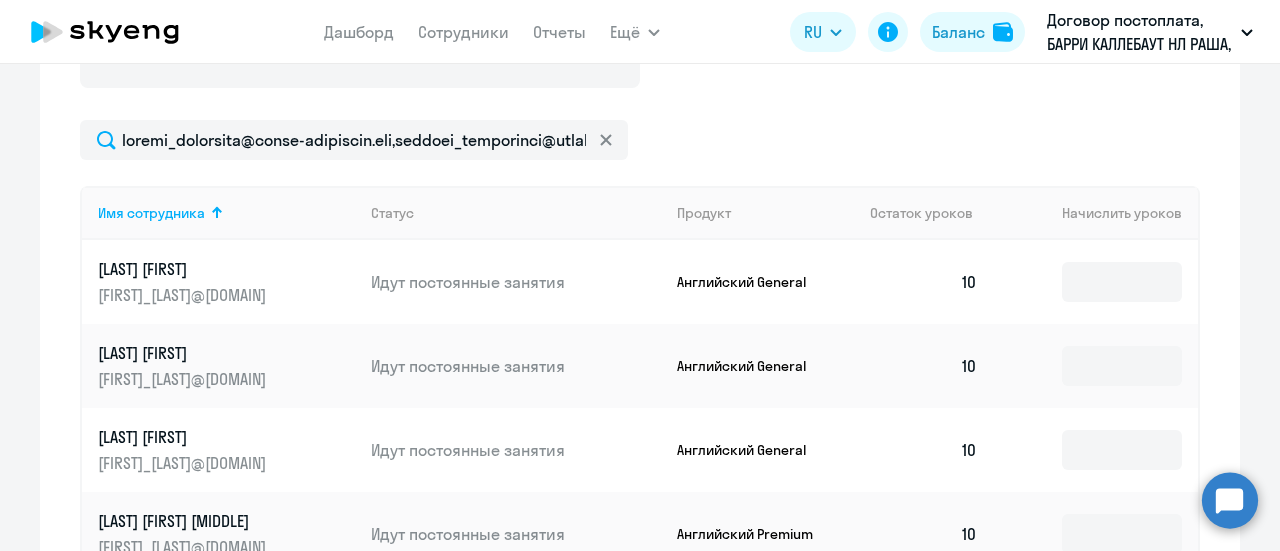 scroll, scrollTop: 900, scrollLeft: 0, axis: vertical 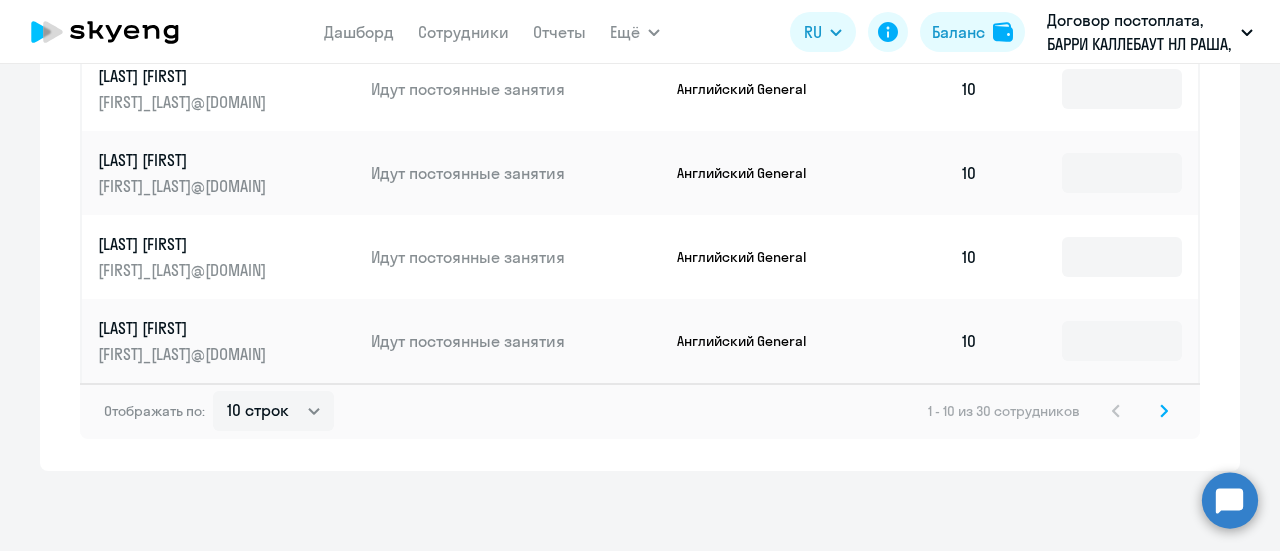 click 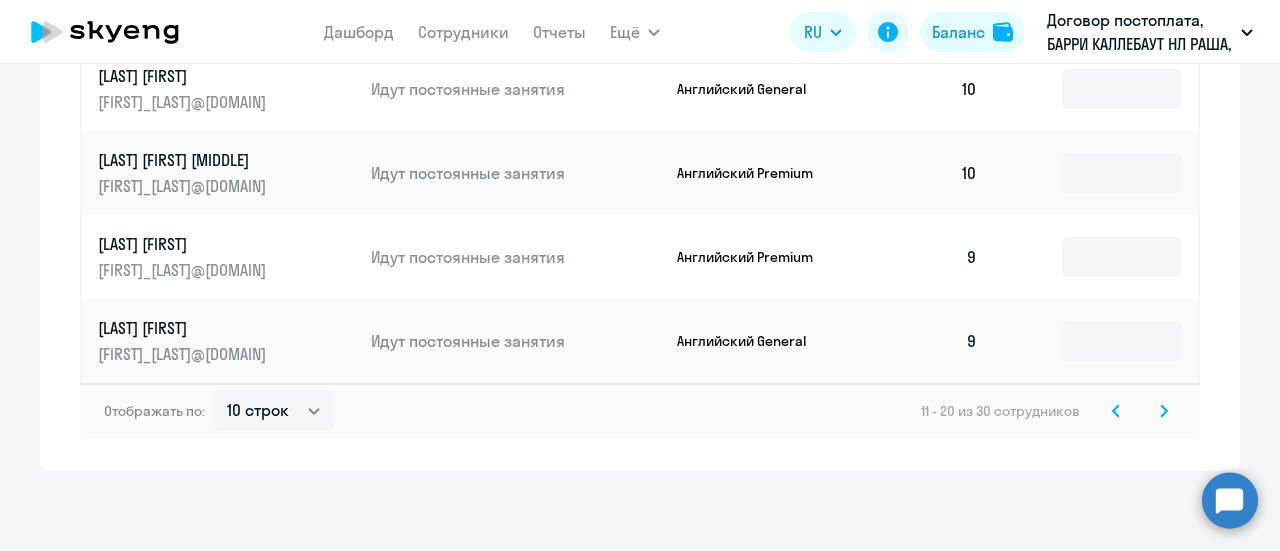 scroll, scrollTop: 202, scrollLeft: 0, axis: vertical 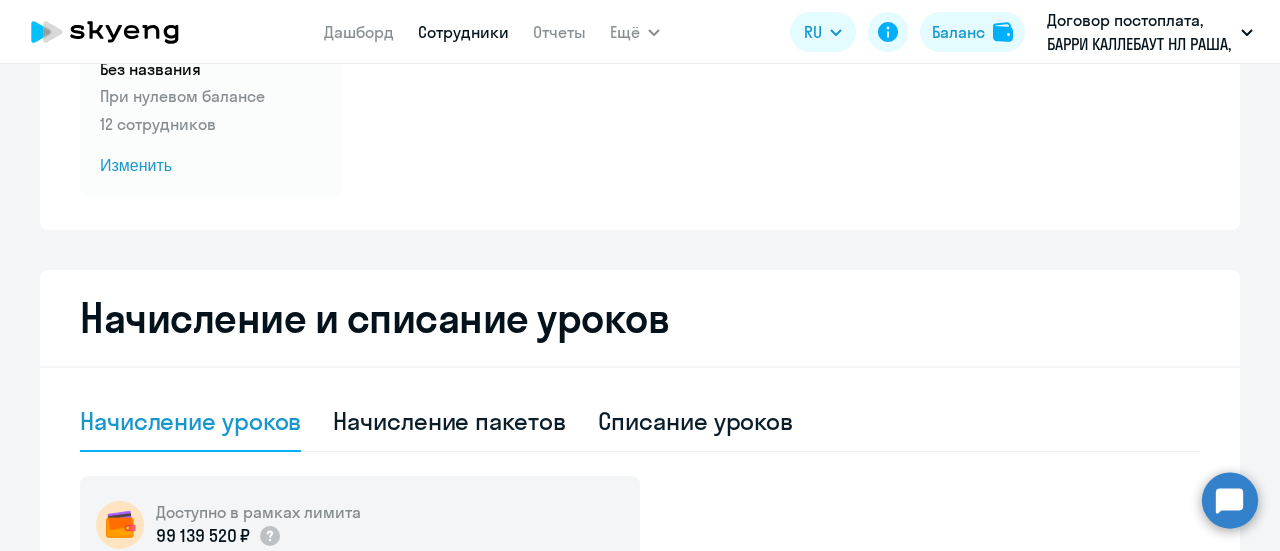 click on "Сотрудники" at bounding box center [463, 32] 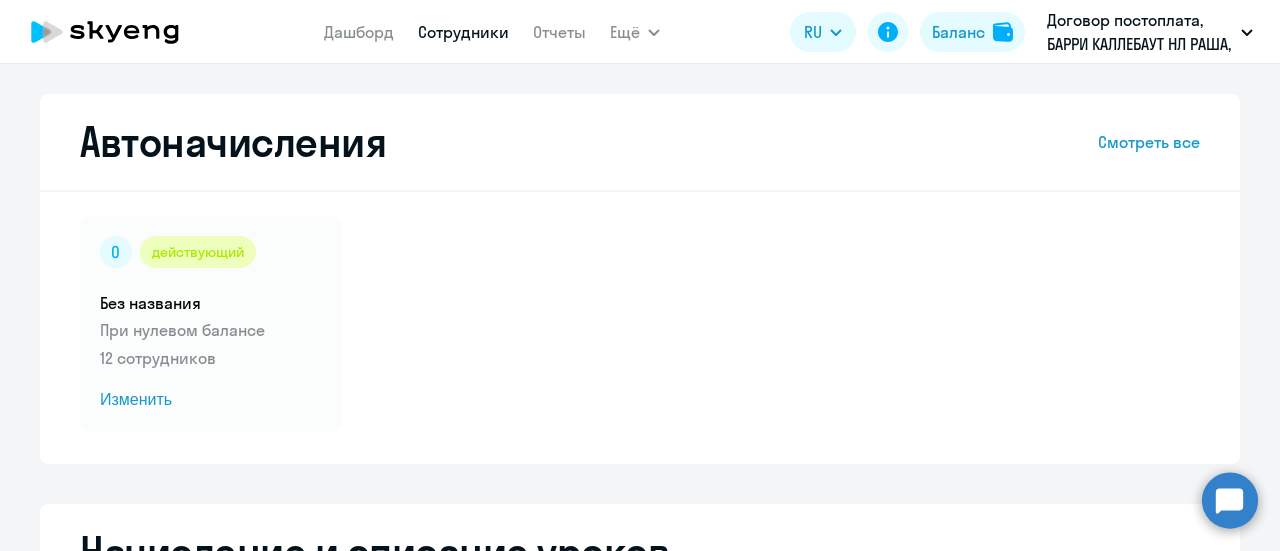 select on "30" 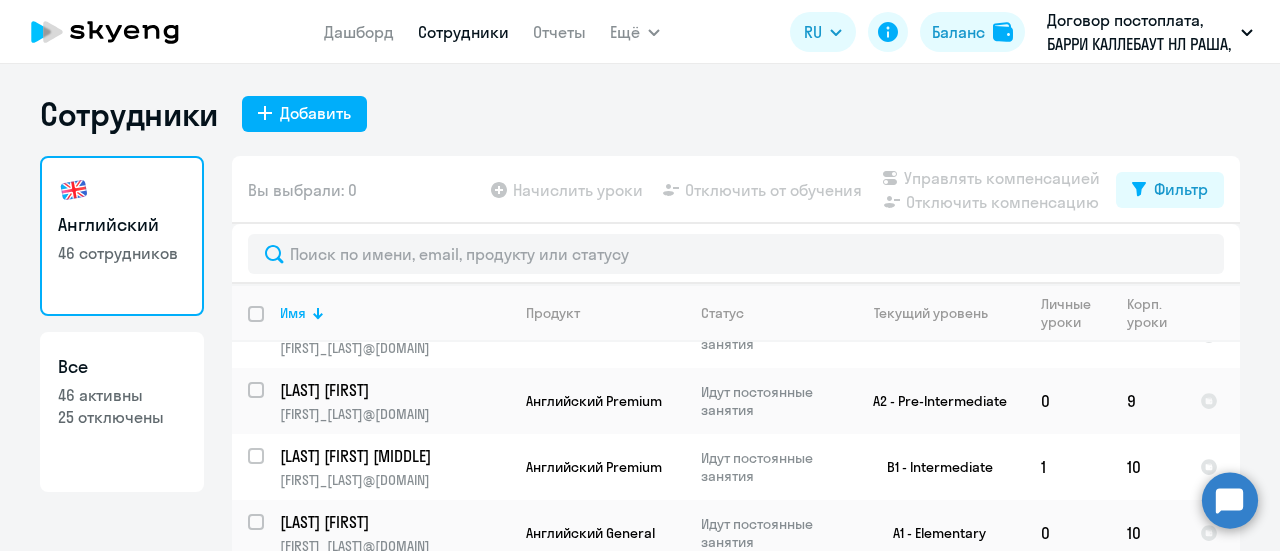 scroll, scrollTop: 900, scrollLeft: 0, axis: vertical 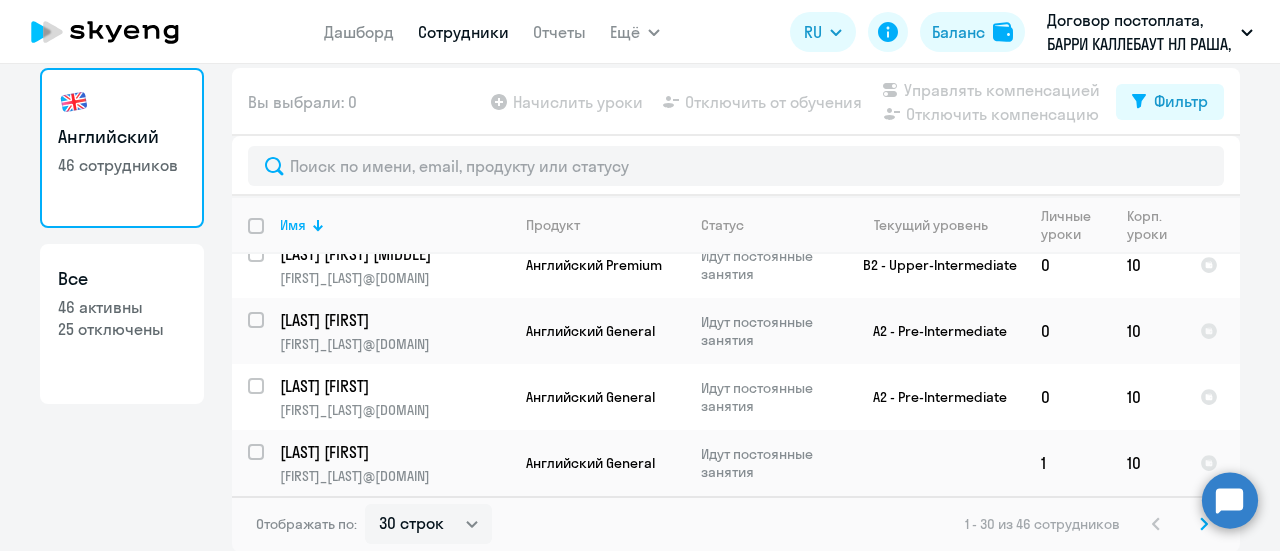 click 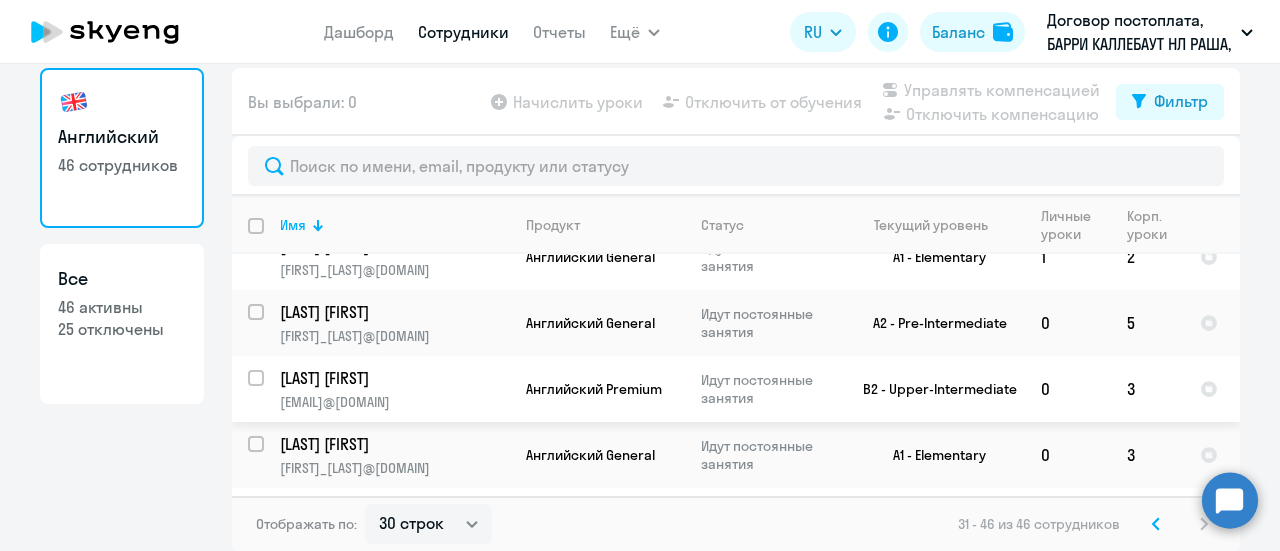 scroll, scrollTop: 0, scrollLeft: 0, axis: both 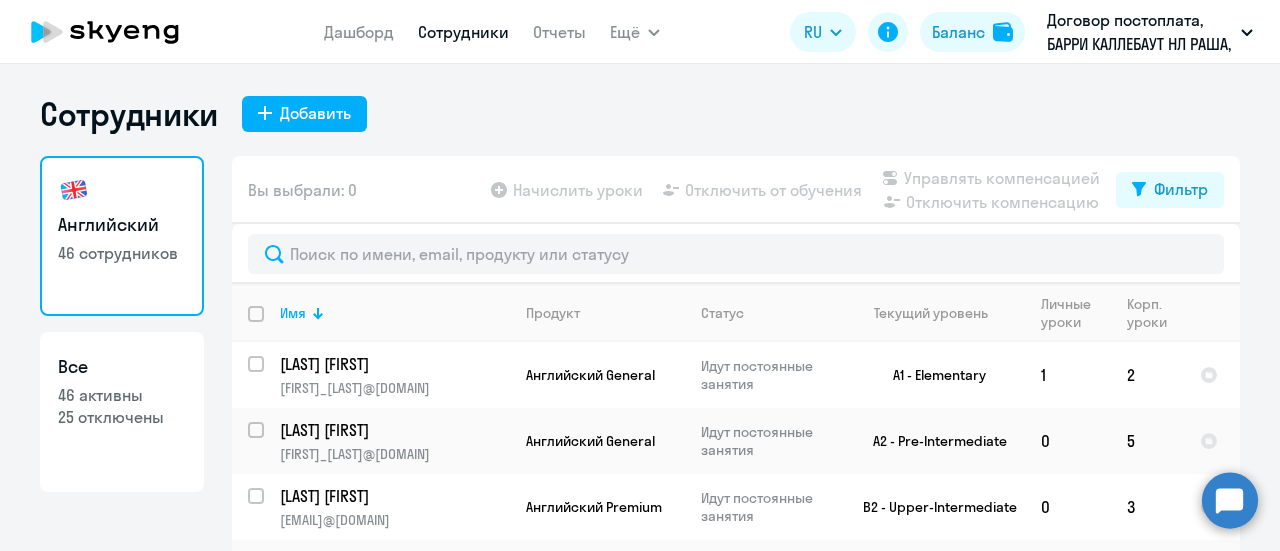 click at bounding box center (268, 326) 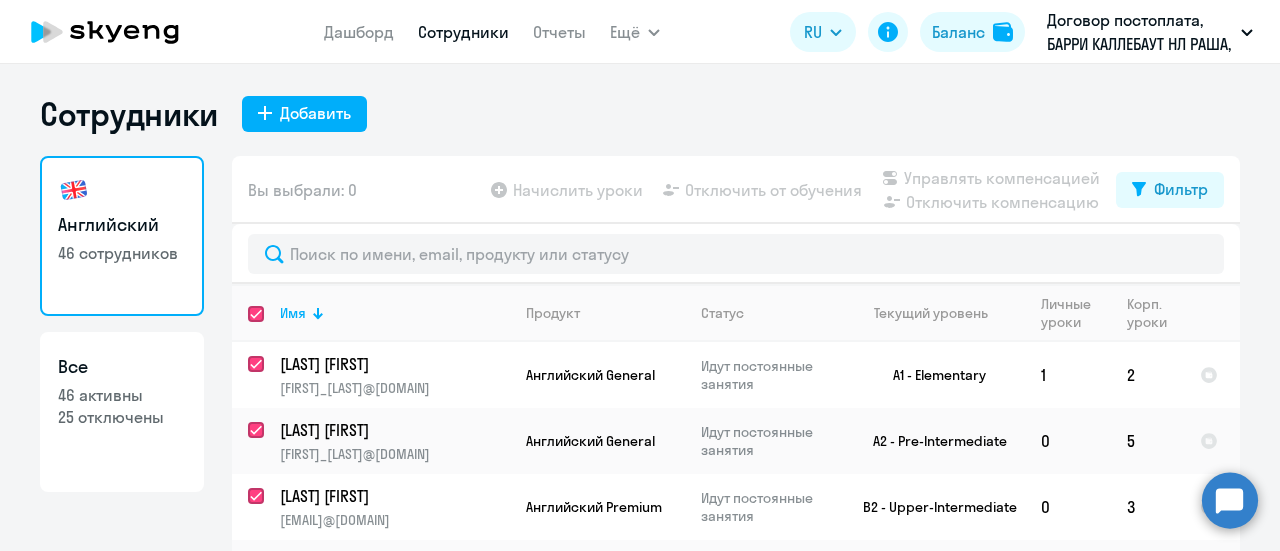 checkbox on "true" 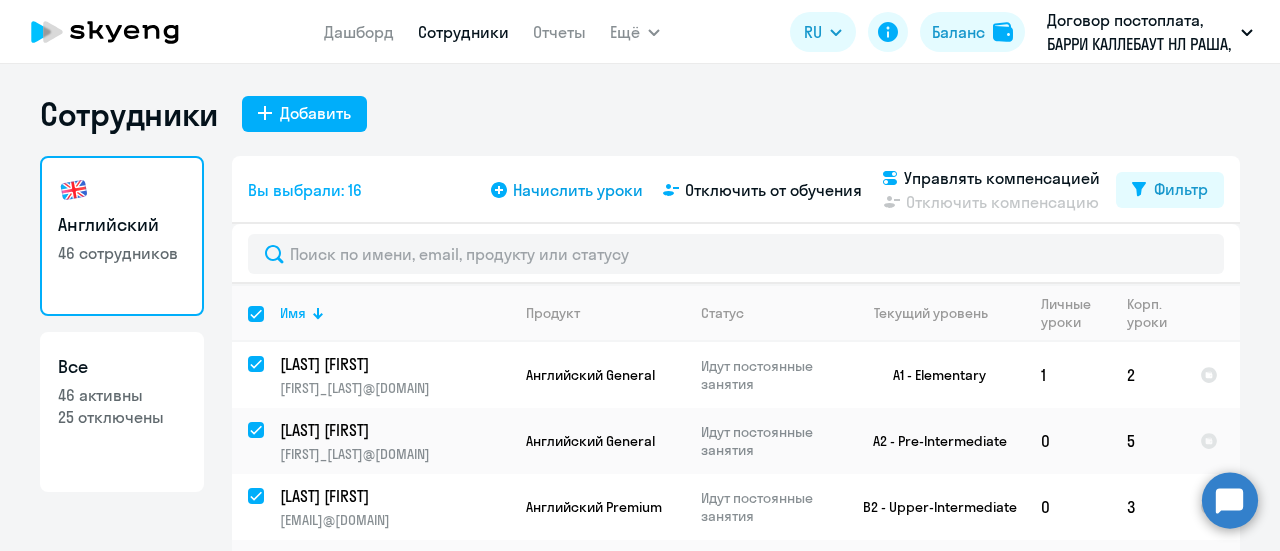 click on "Начислить уроки" 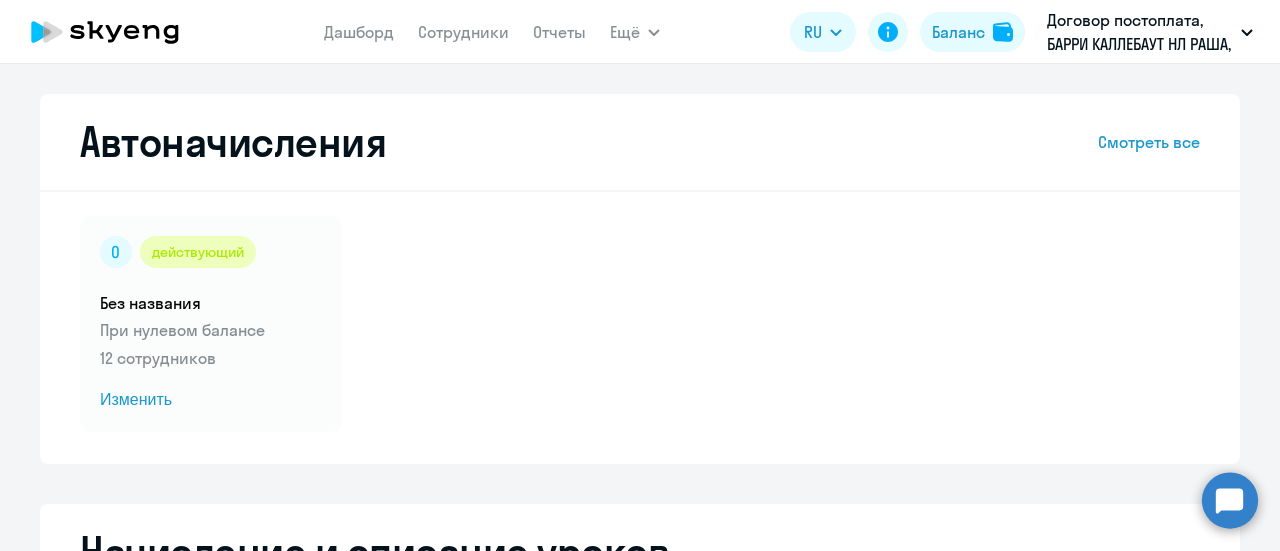 select on "10" 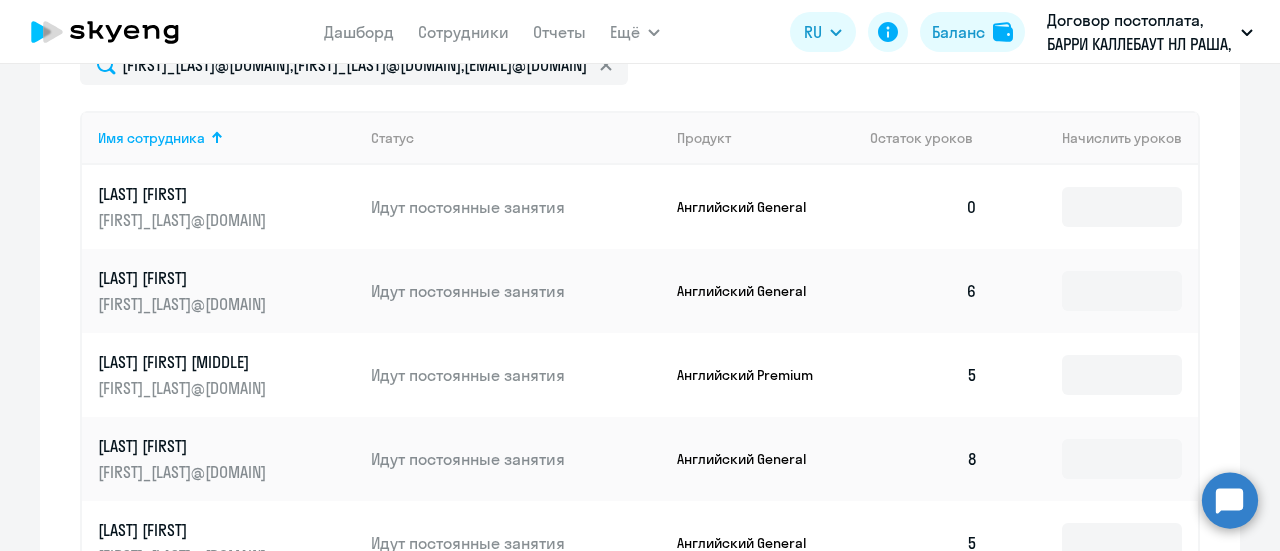 scroll, scrollTop: 800, scrollLeft: 0, axis: vertical 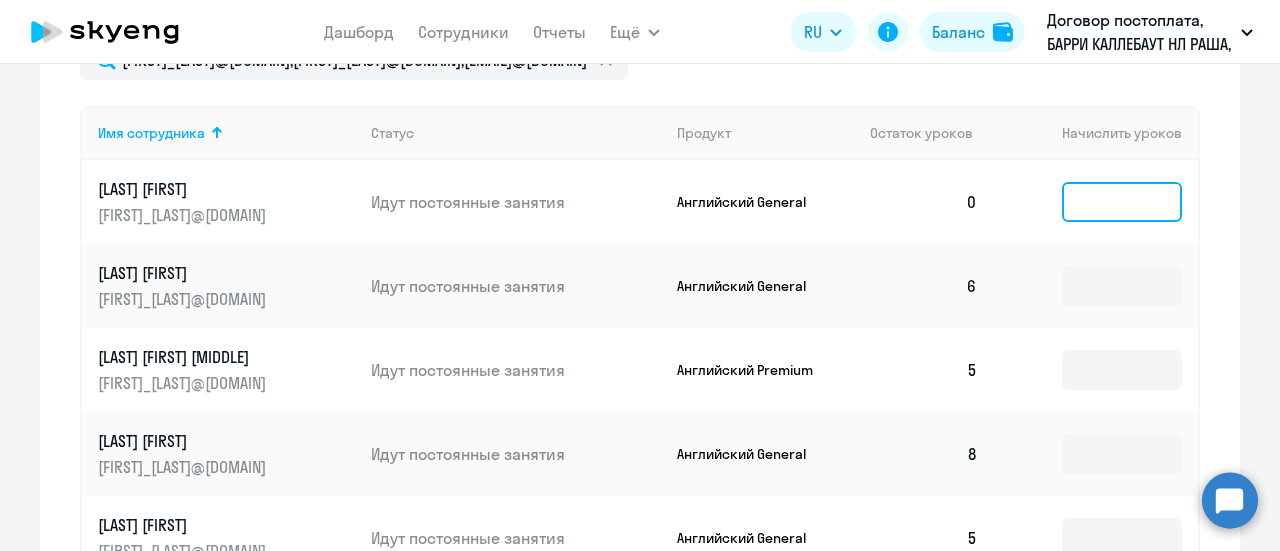 click 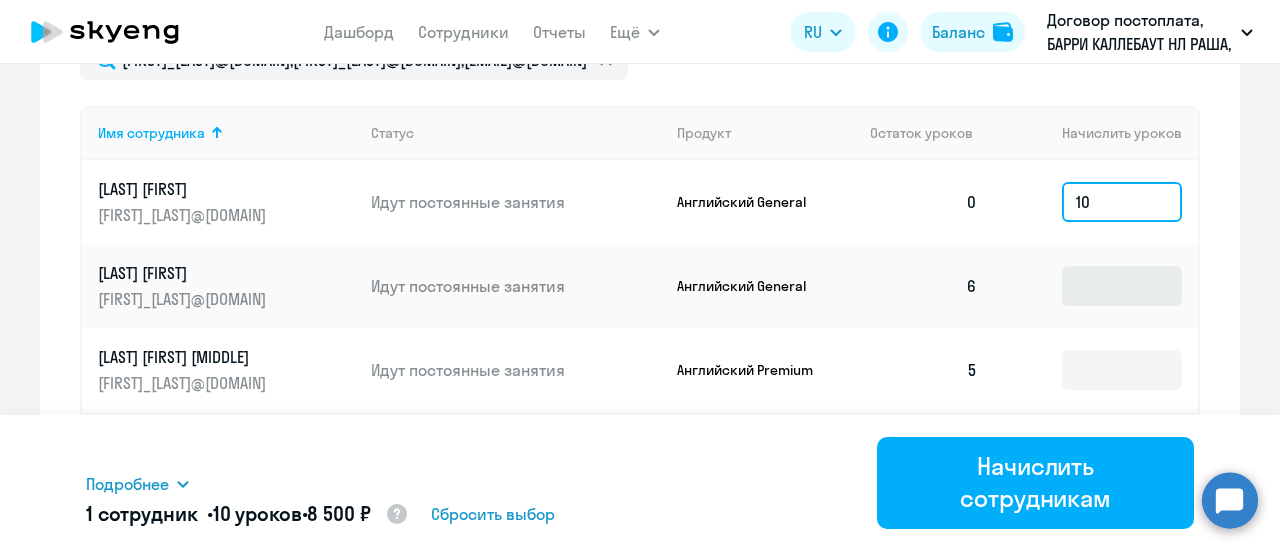 type on "10" 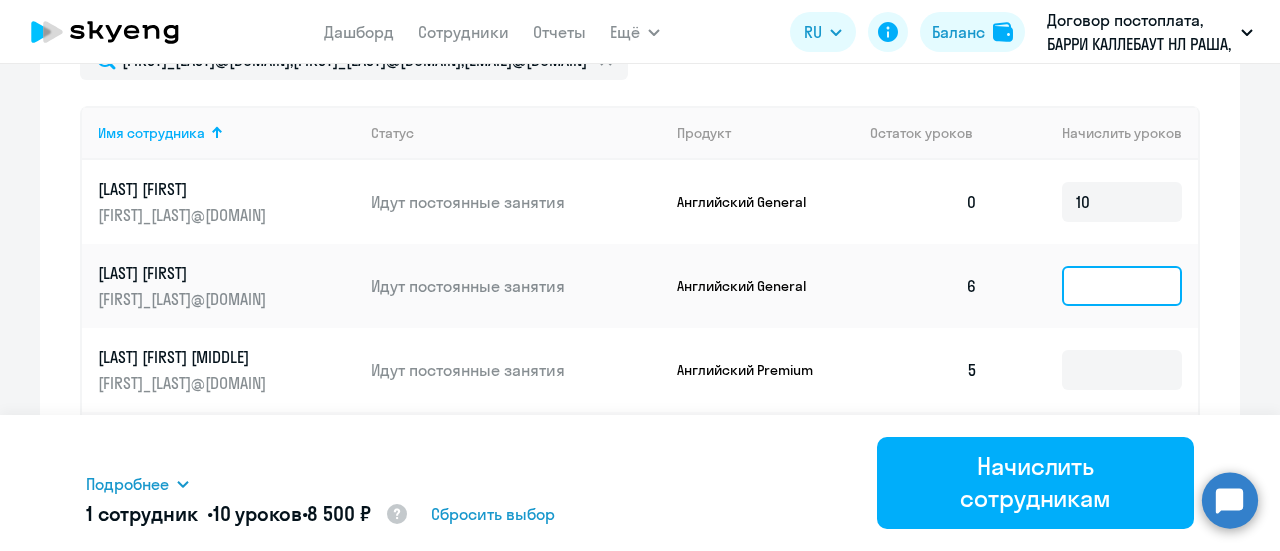 click 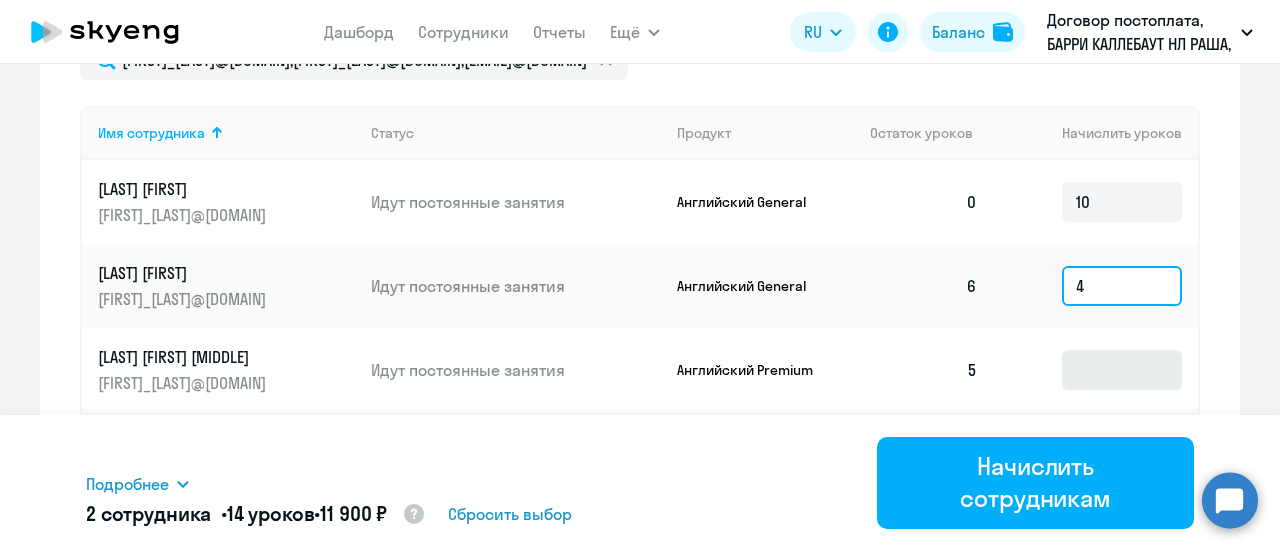 scroll, scrollTop: 180, scrollLeft: 0, axis: vertical 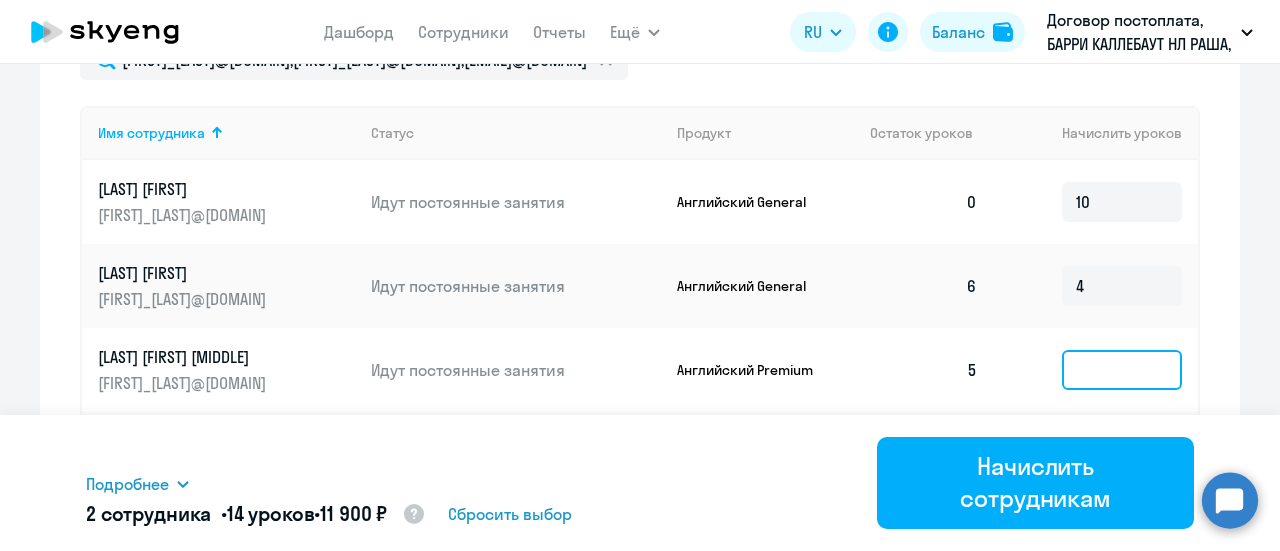 click 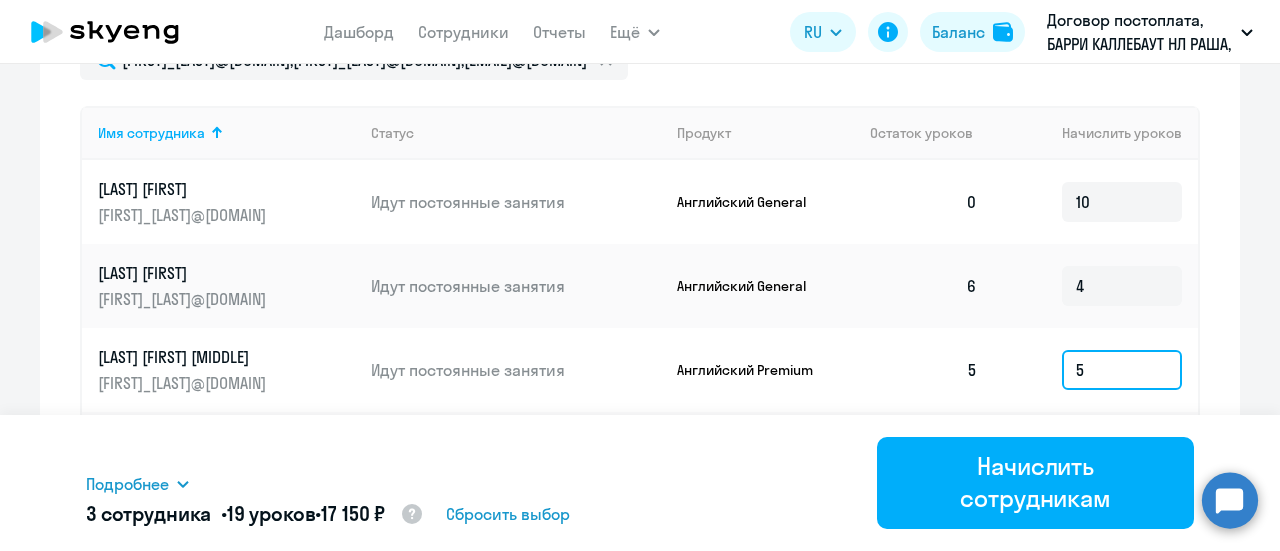 type on "5" 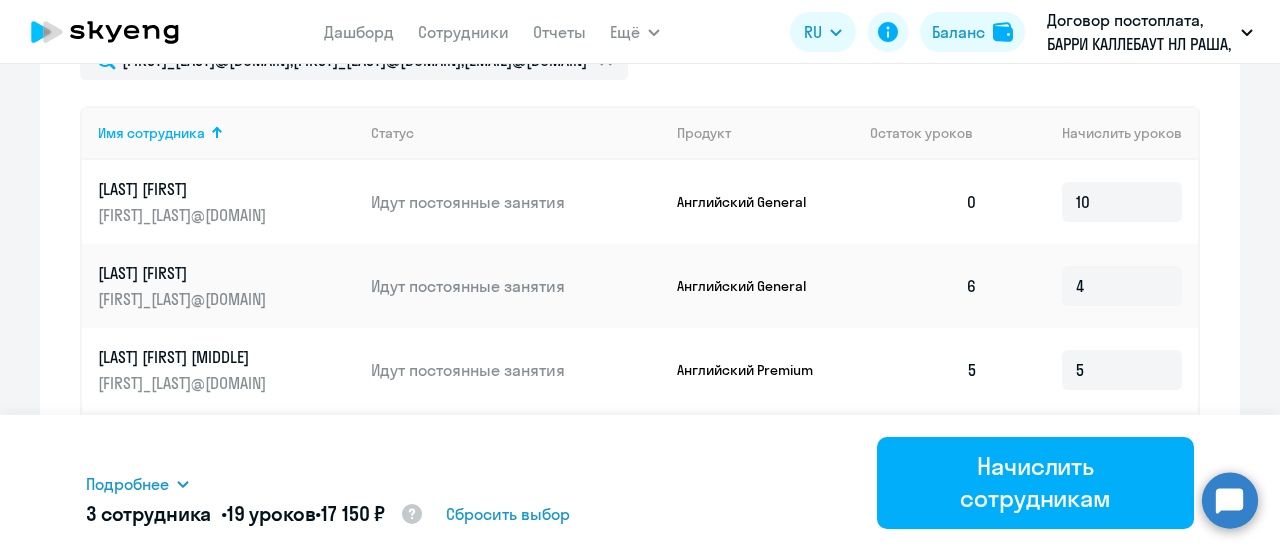 click 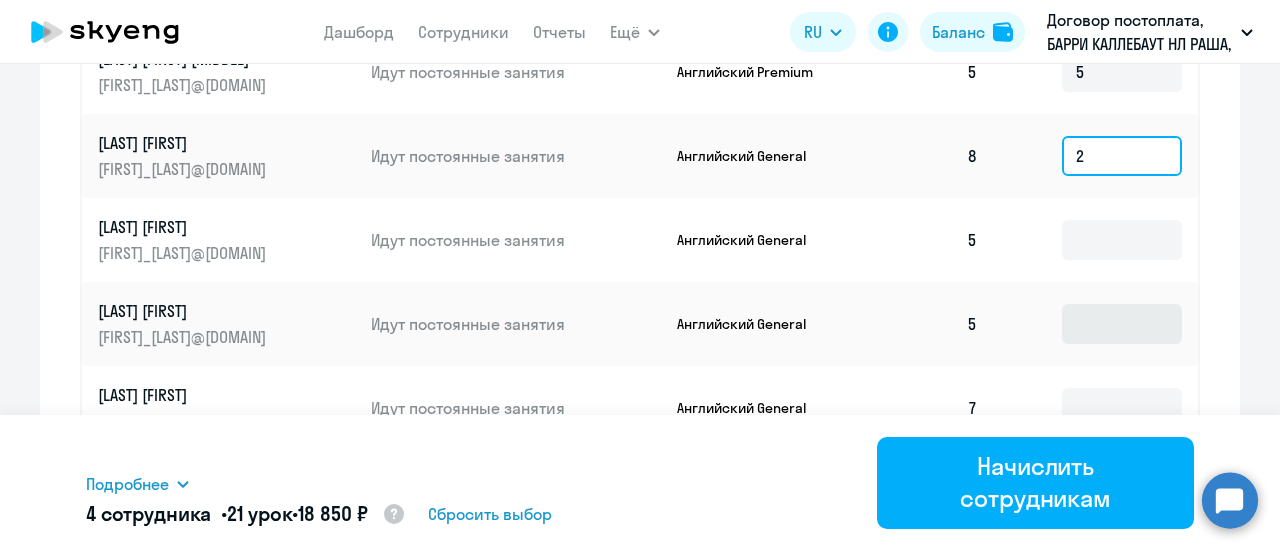 scroll, scrollTop: 1100, scrollLeft: 0, axis: vertical 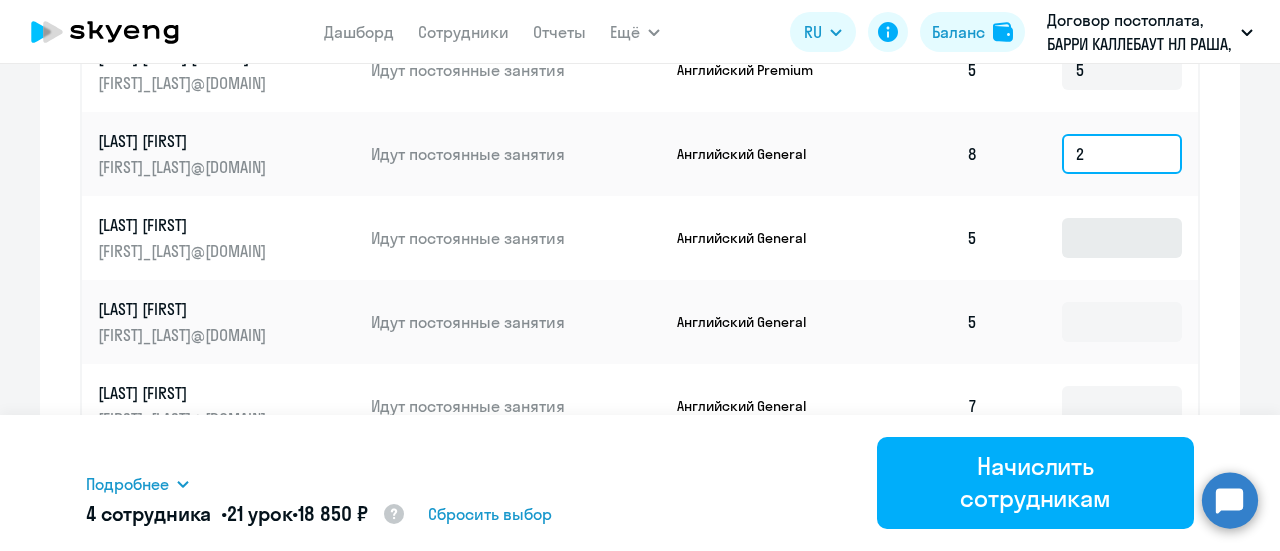 type on "2" 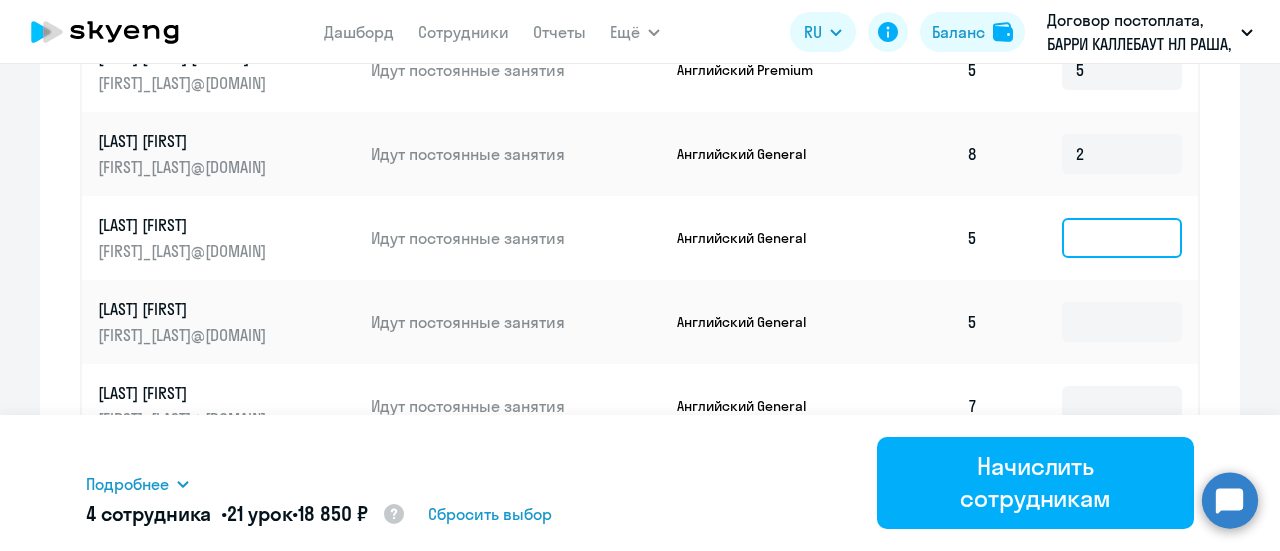 click 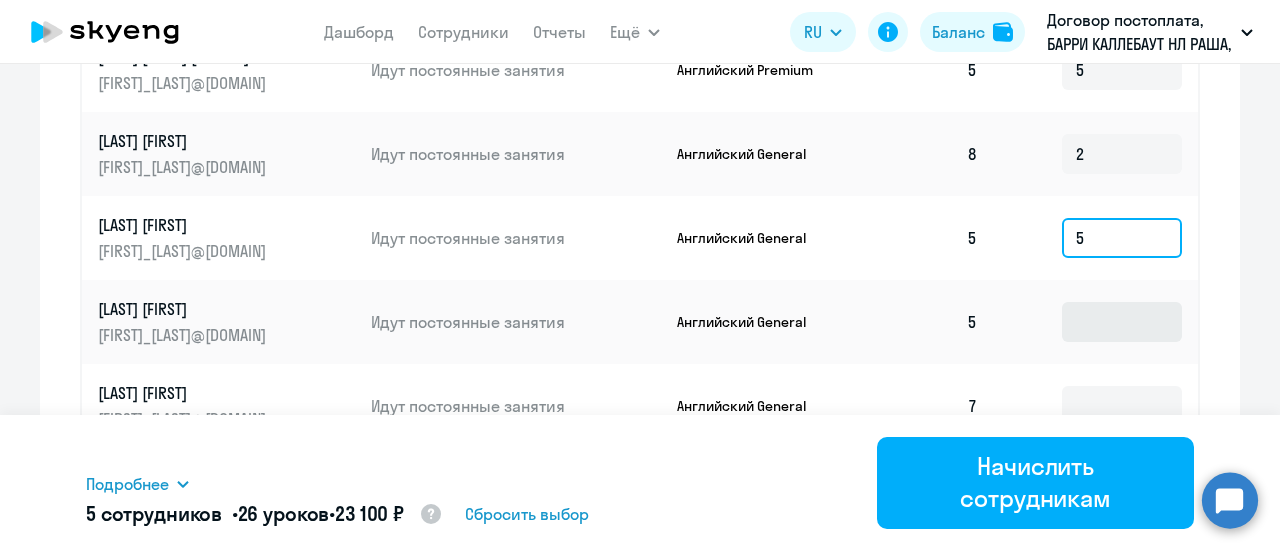 type on "5" 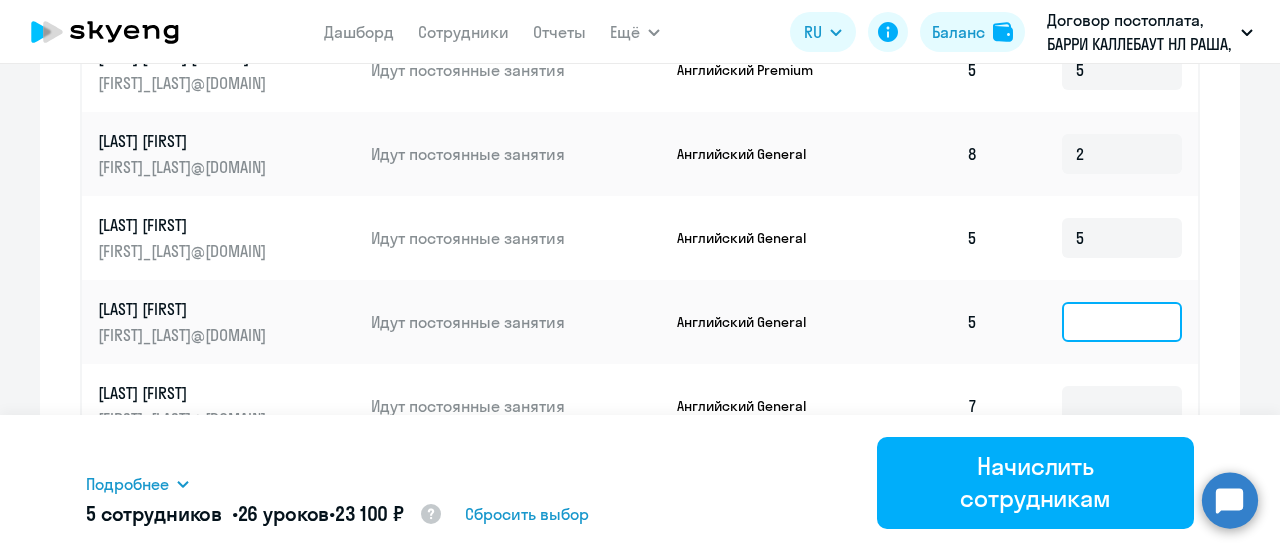click 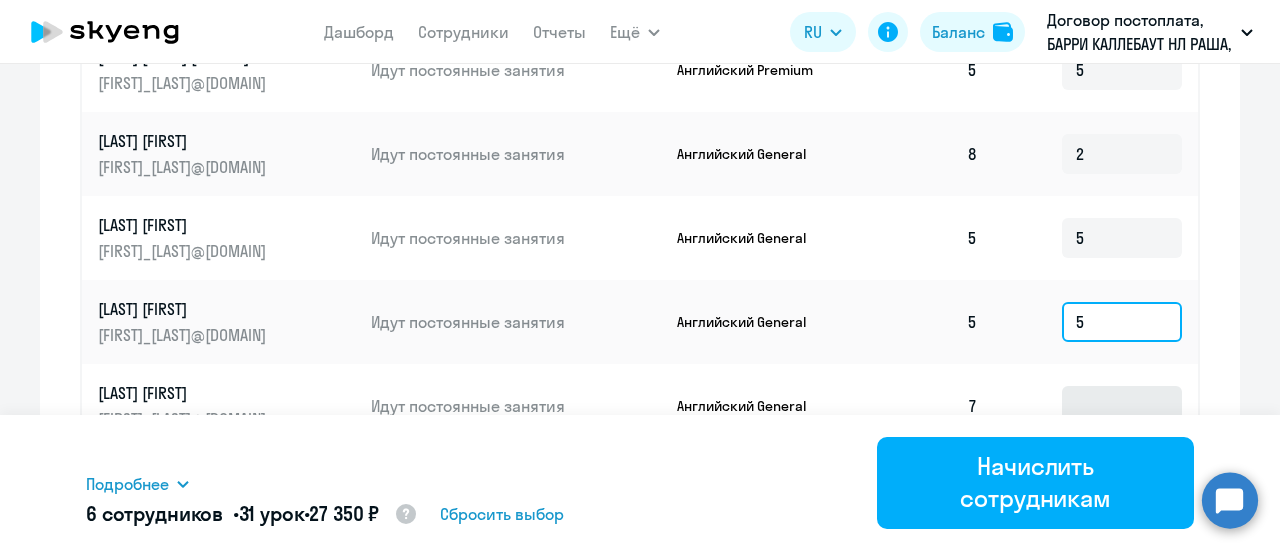 scroll, scrollTop: 180, scrollLeft: 0, axis: vertical 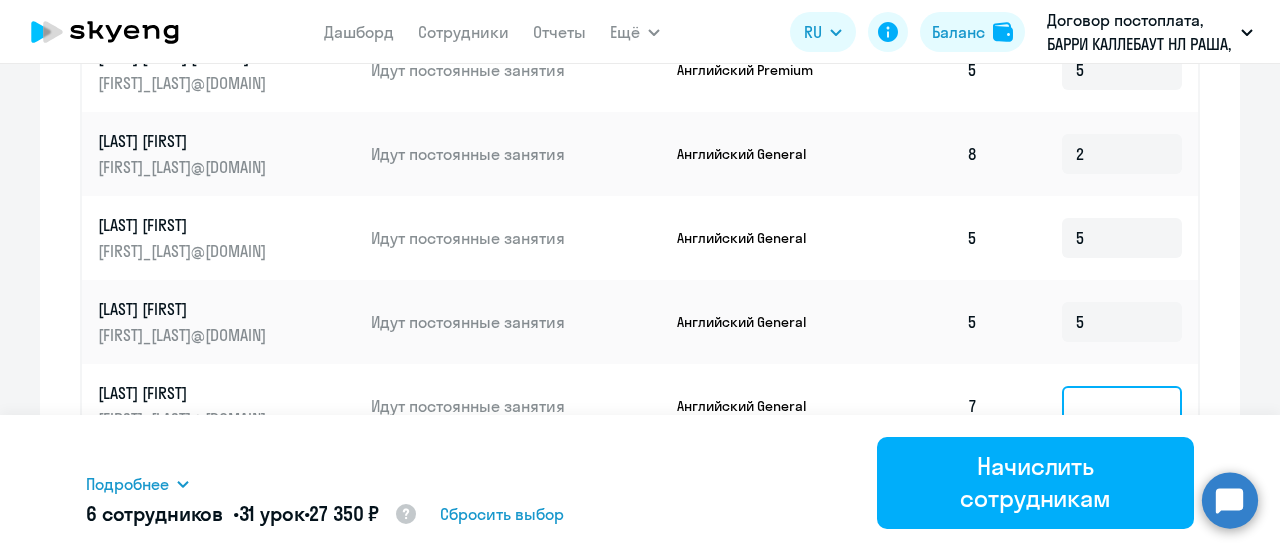 click 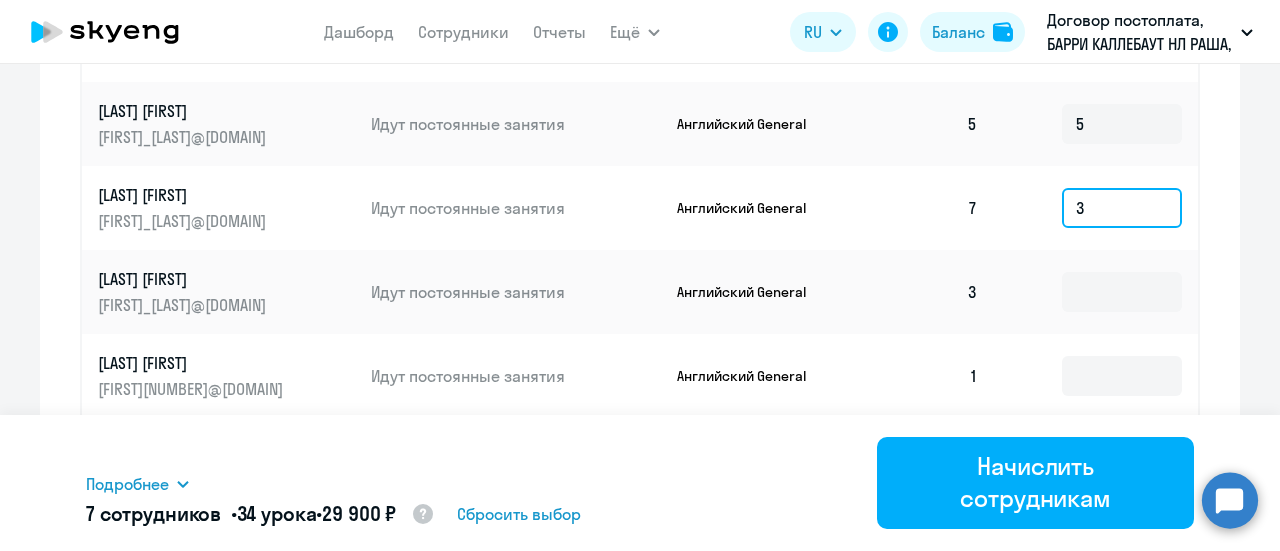 scroll, scrollTop: 1300, scrollLeft: 0, axis: vertical 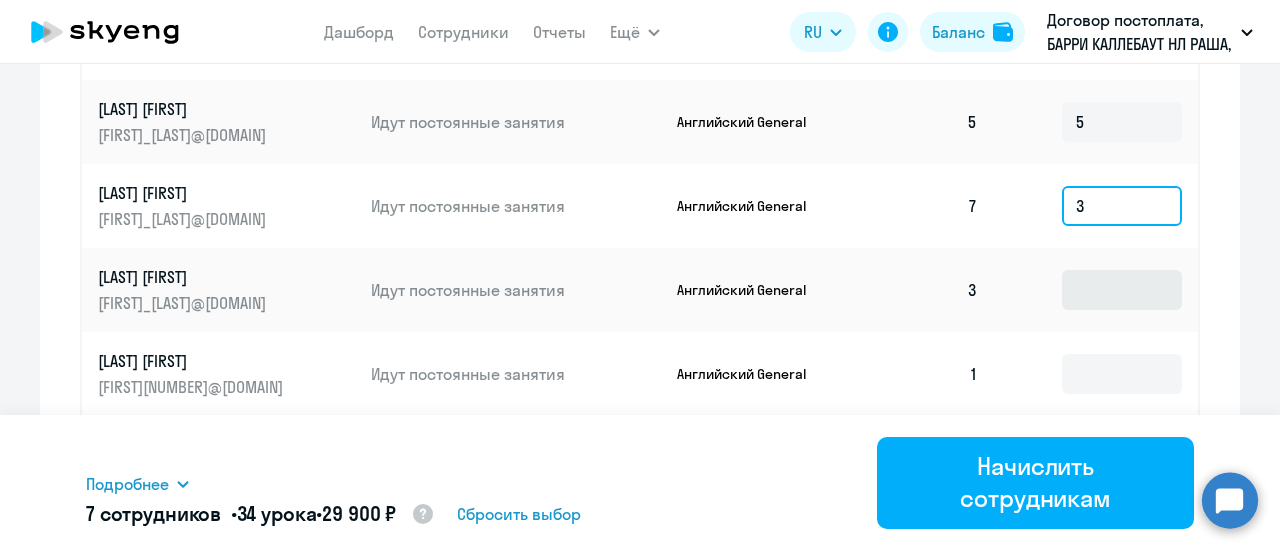type on "3" 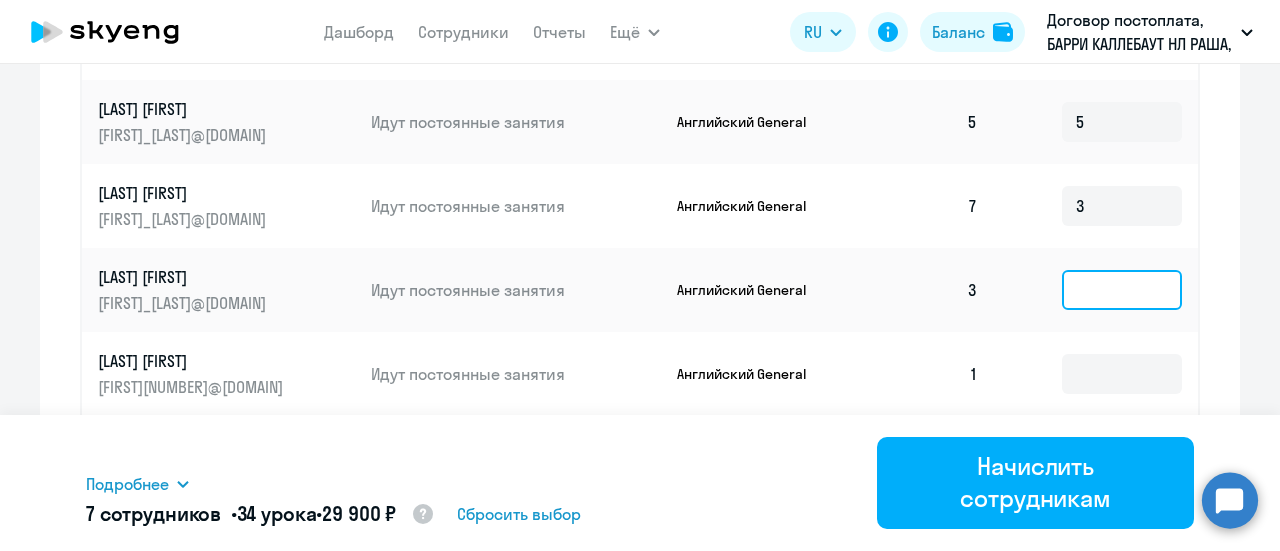 click 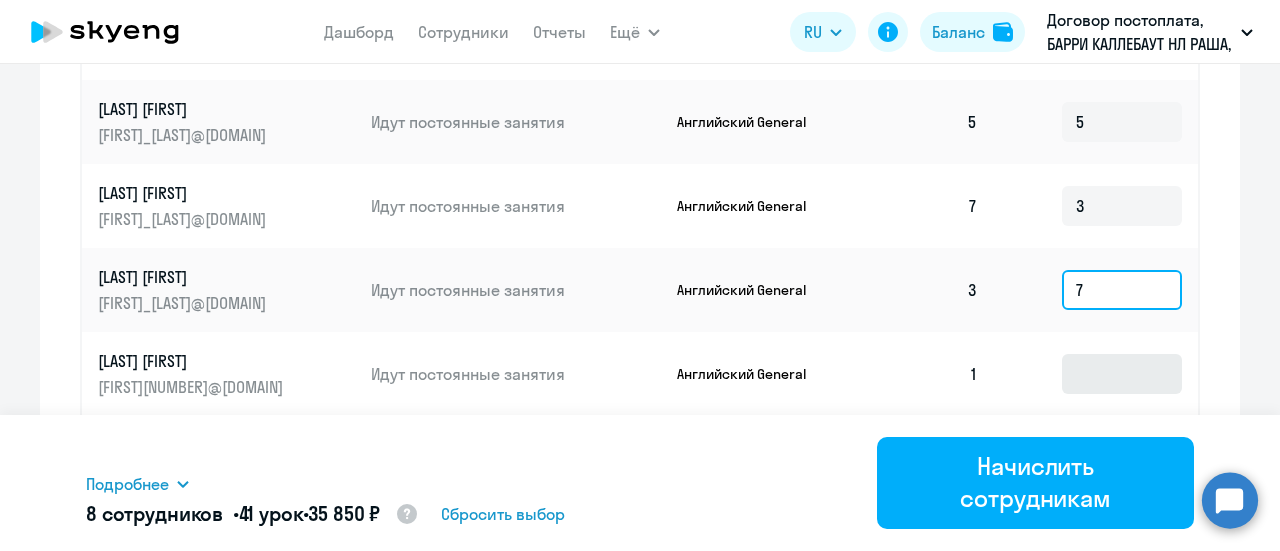 type on "7" 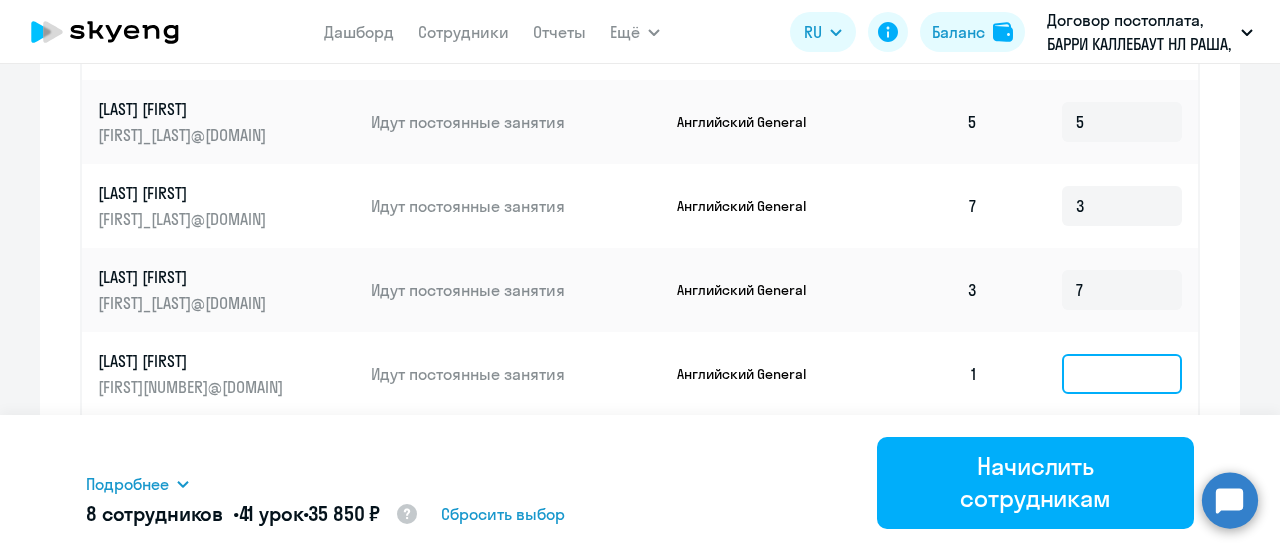 click 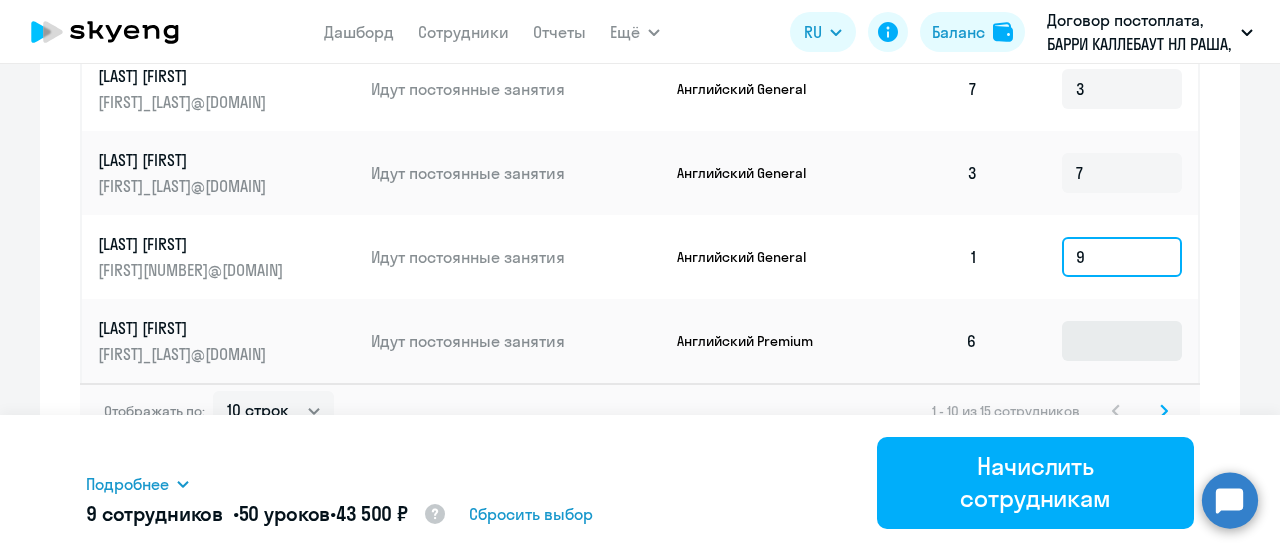scroll, scrollTop: 1434, scrollLeft: 0, axis: vertical 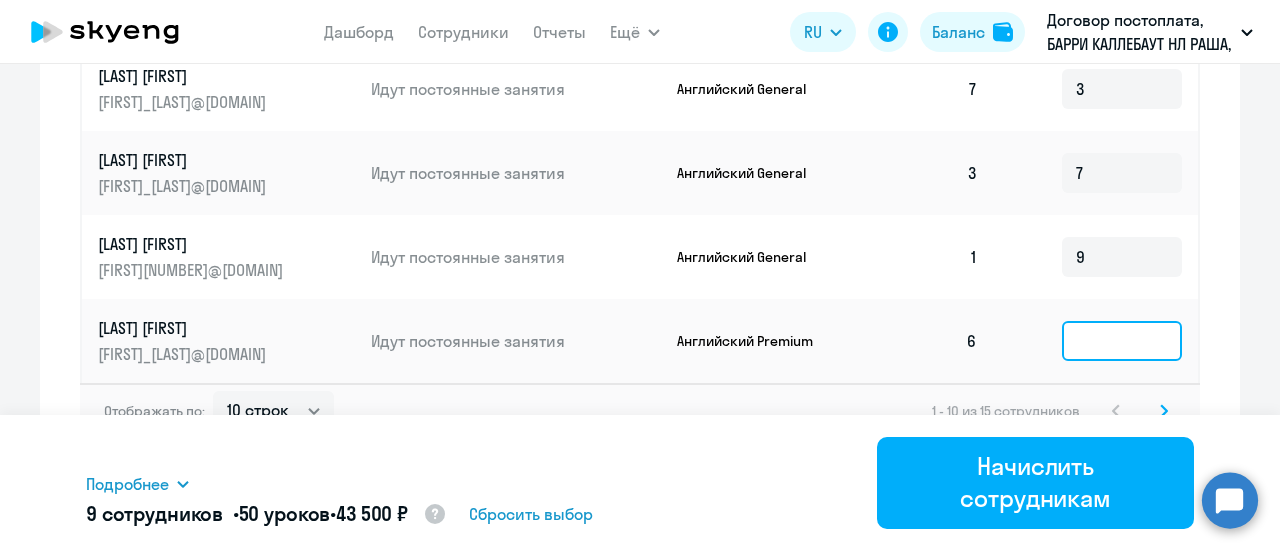 click 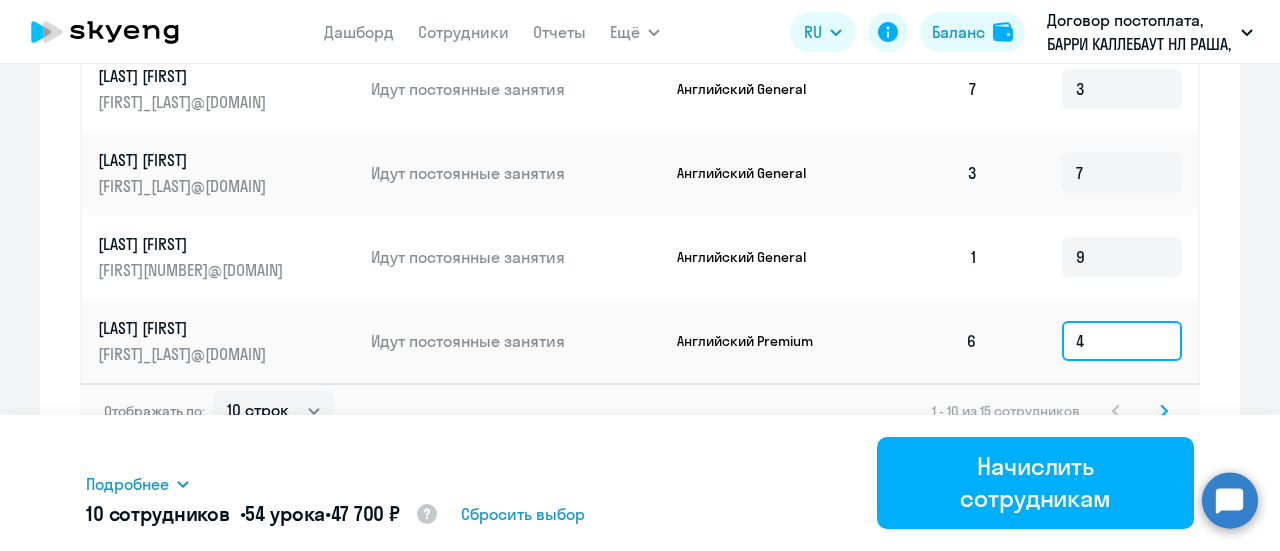 type on "4" 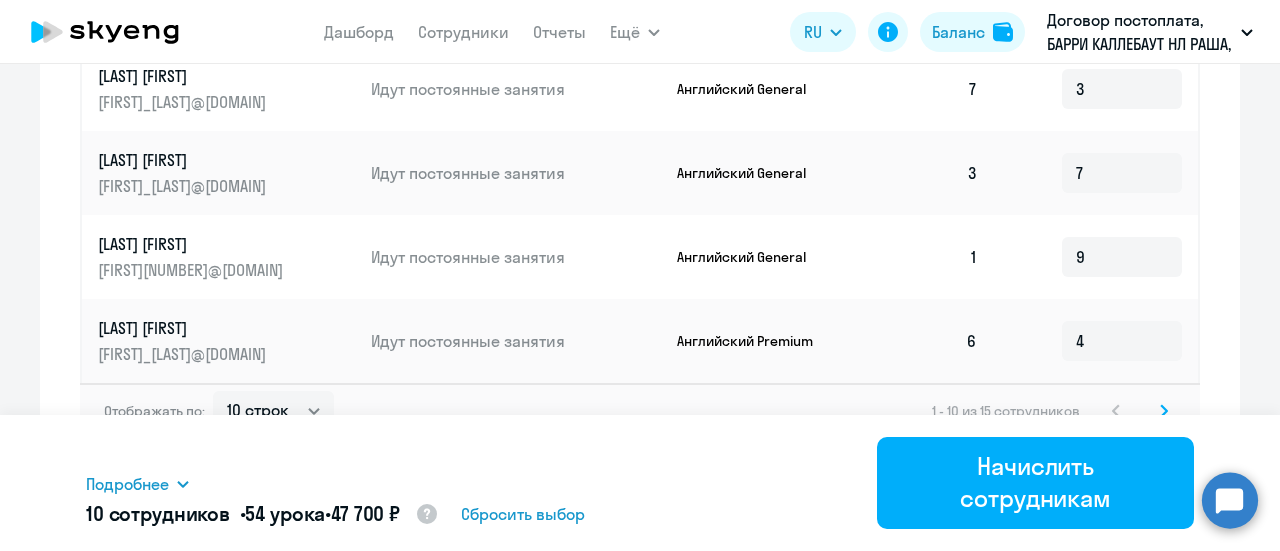 click 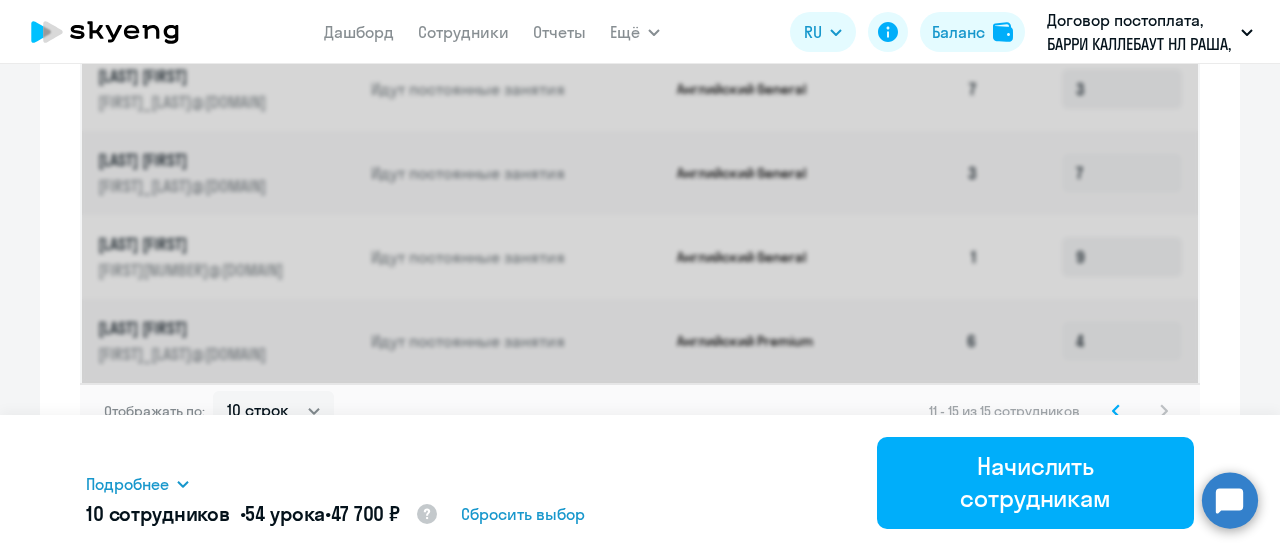 scroll, scrollTop: 0, scrollLeft: 0, axis: both 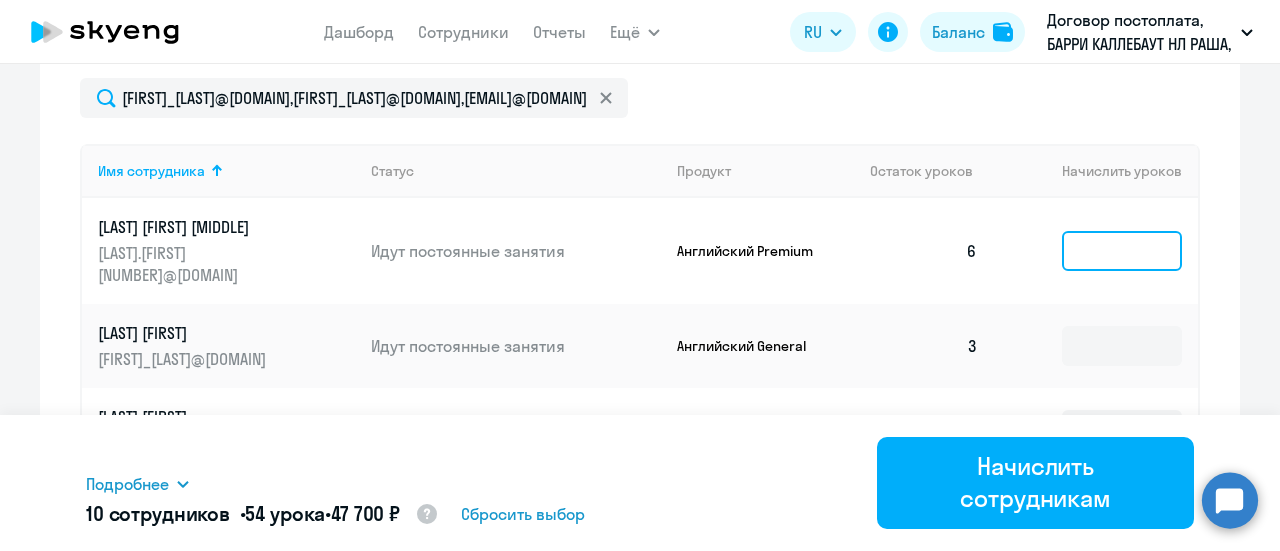 click 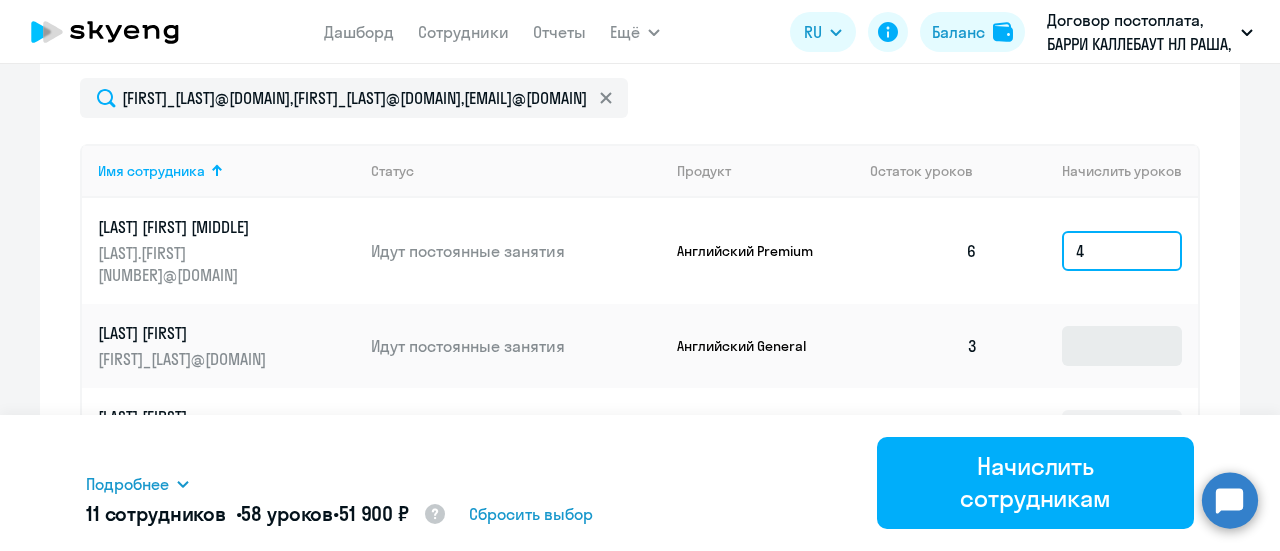 type on "4" 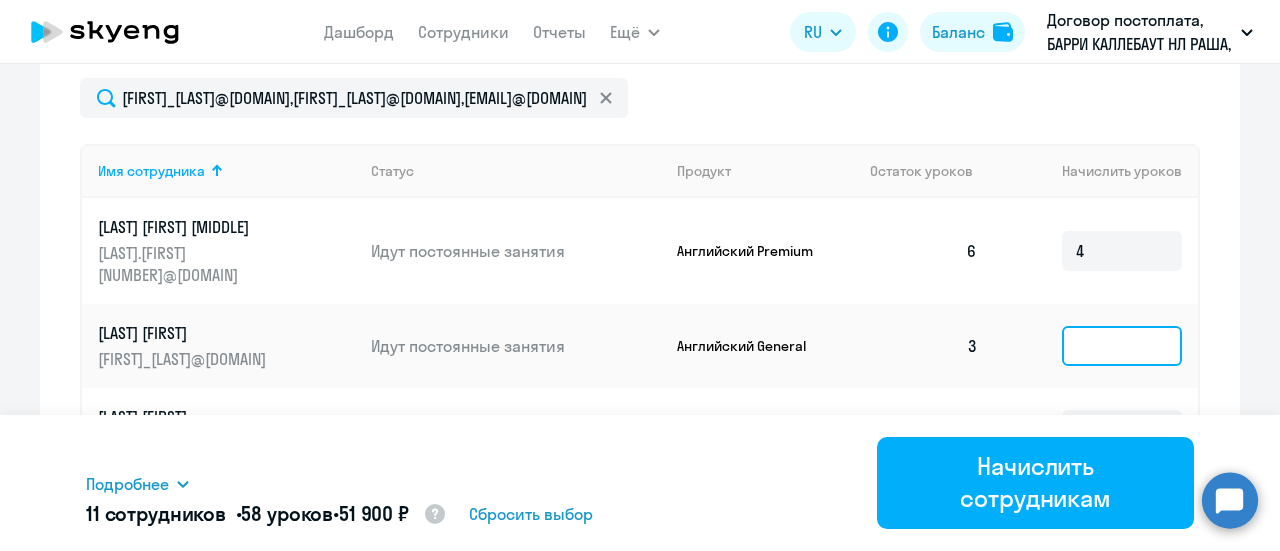 click 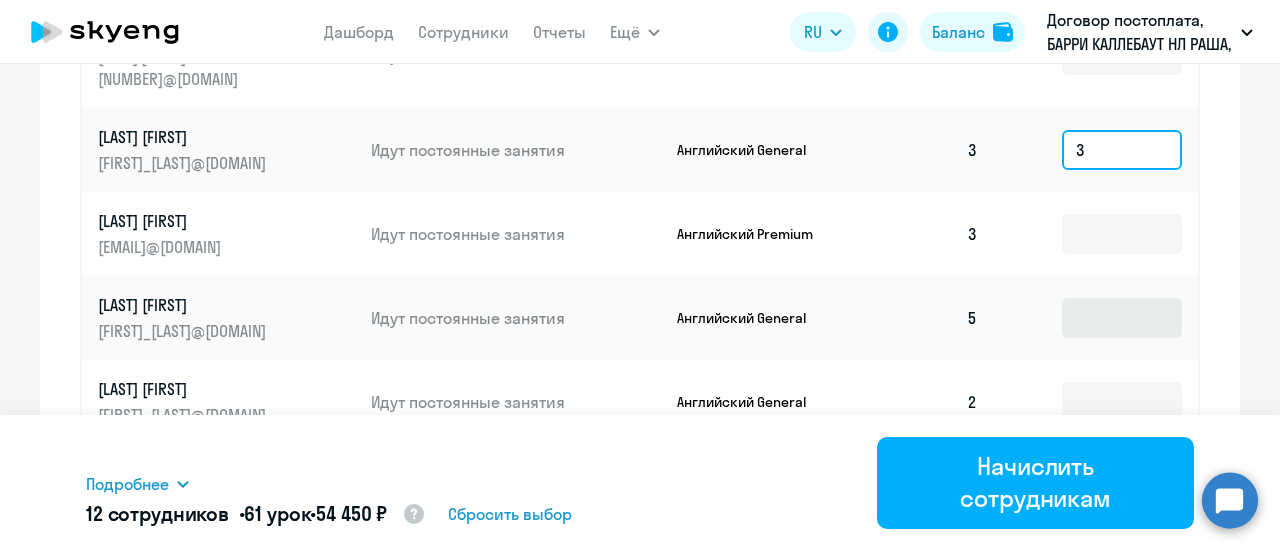 scroll, scrollTop: 962, scrollLeft: 0, axis: vertical 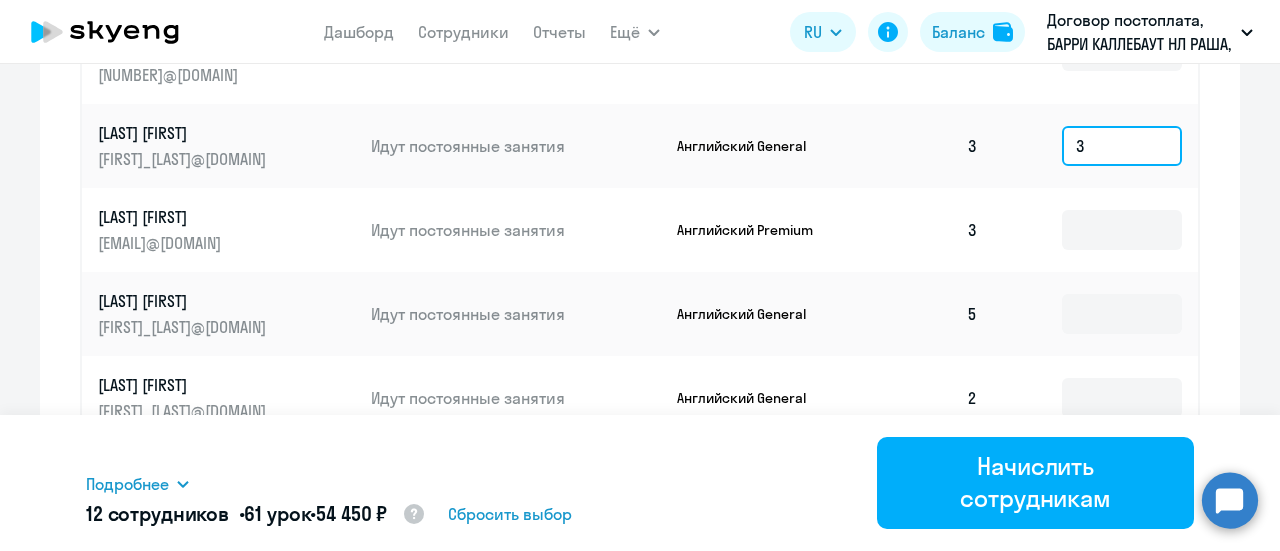 type on "3" 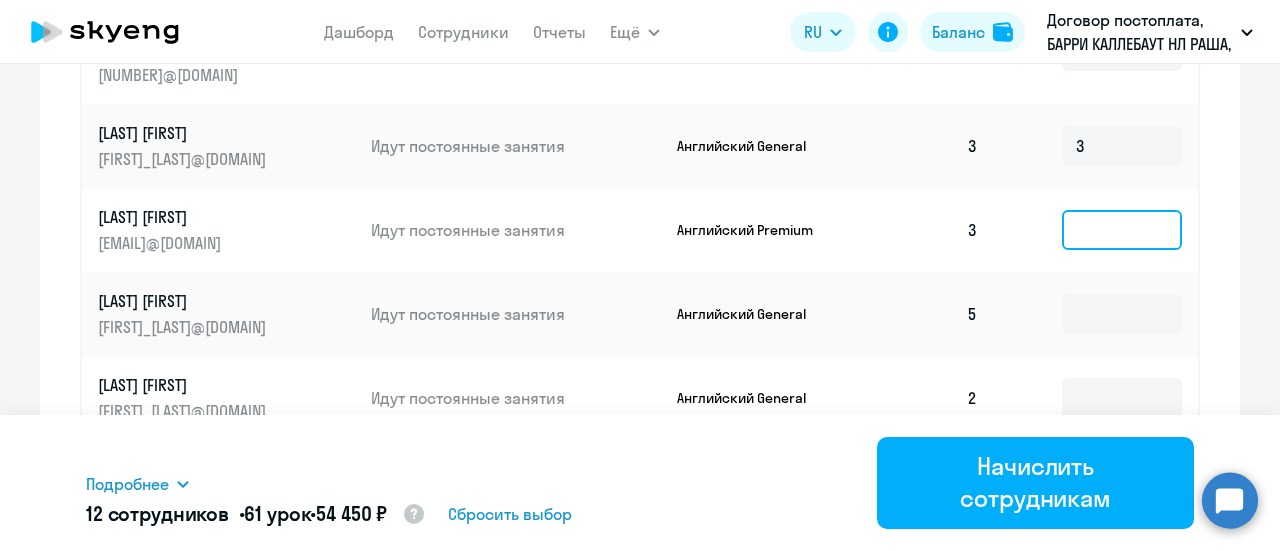 click 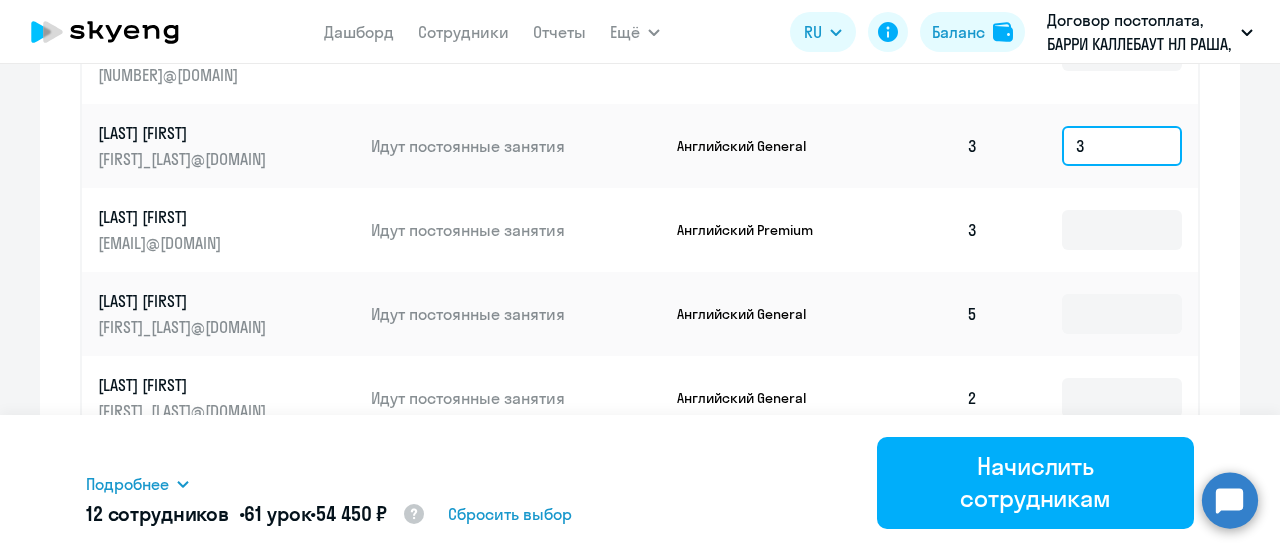 drag, startPoint x: 1103, startPoint y: 133, endPoint x: 1072, endPoint y: 132, distance: 31.016125 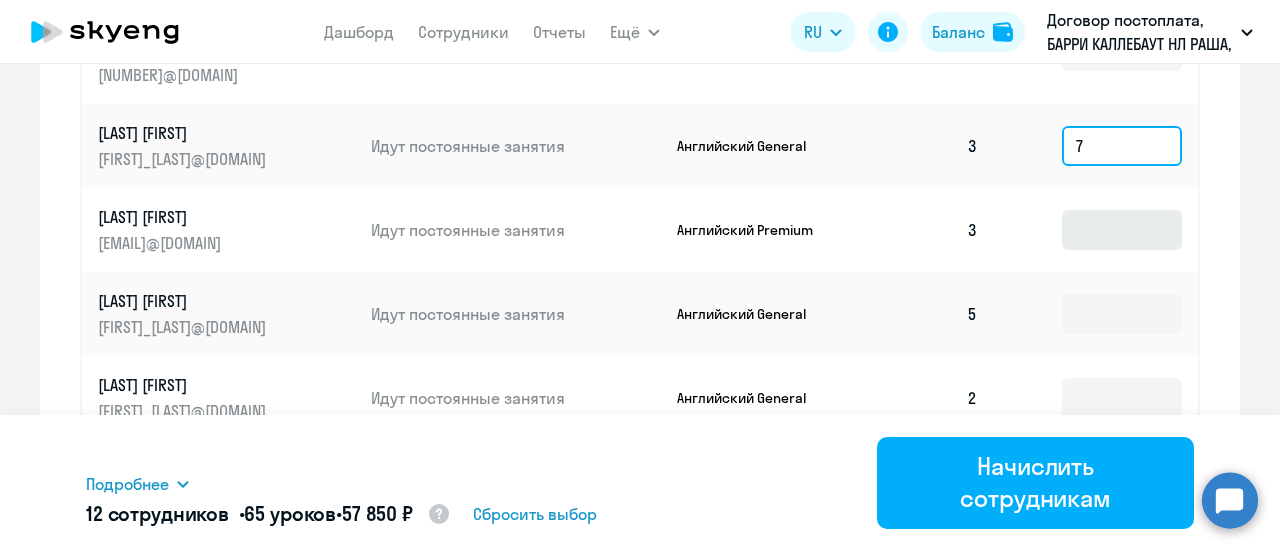 type on "7" 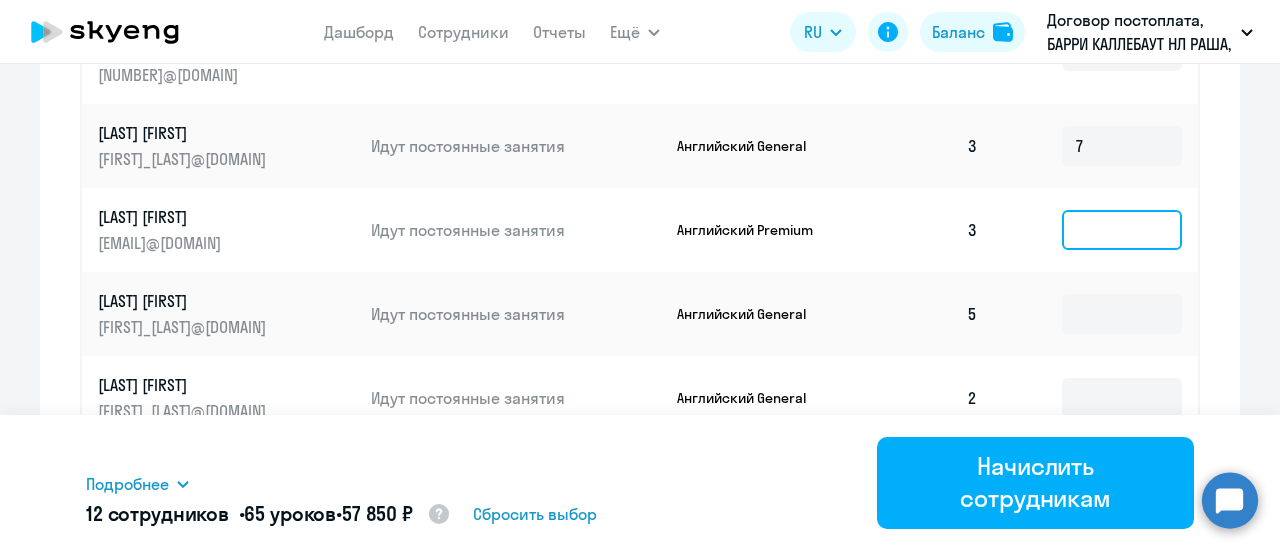 click 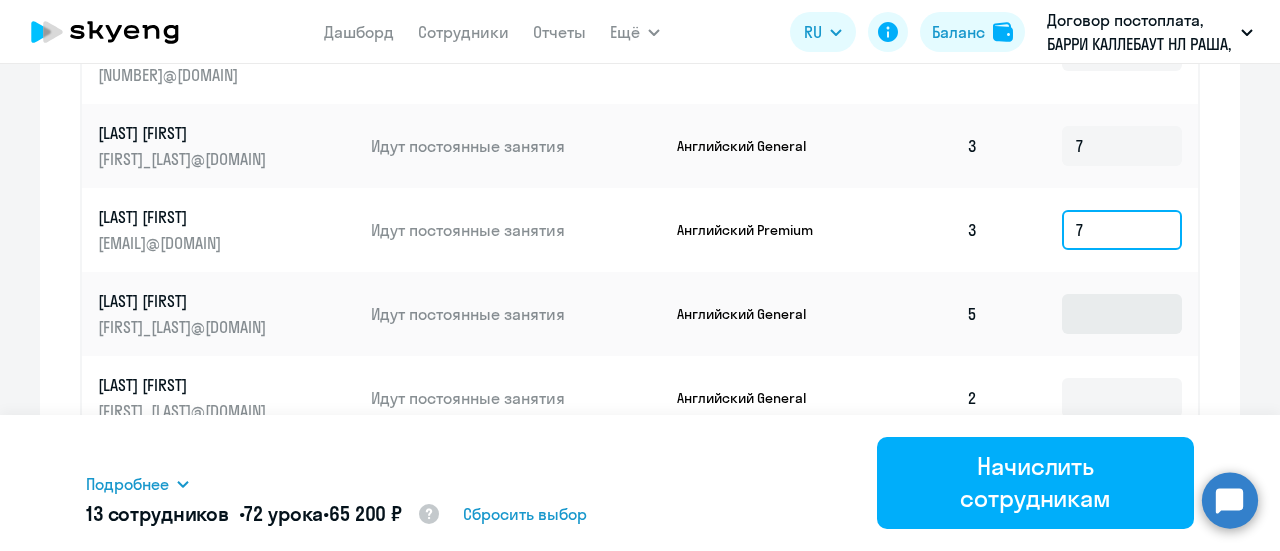 type on "7" 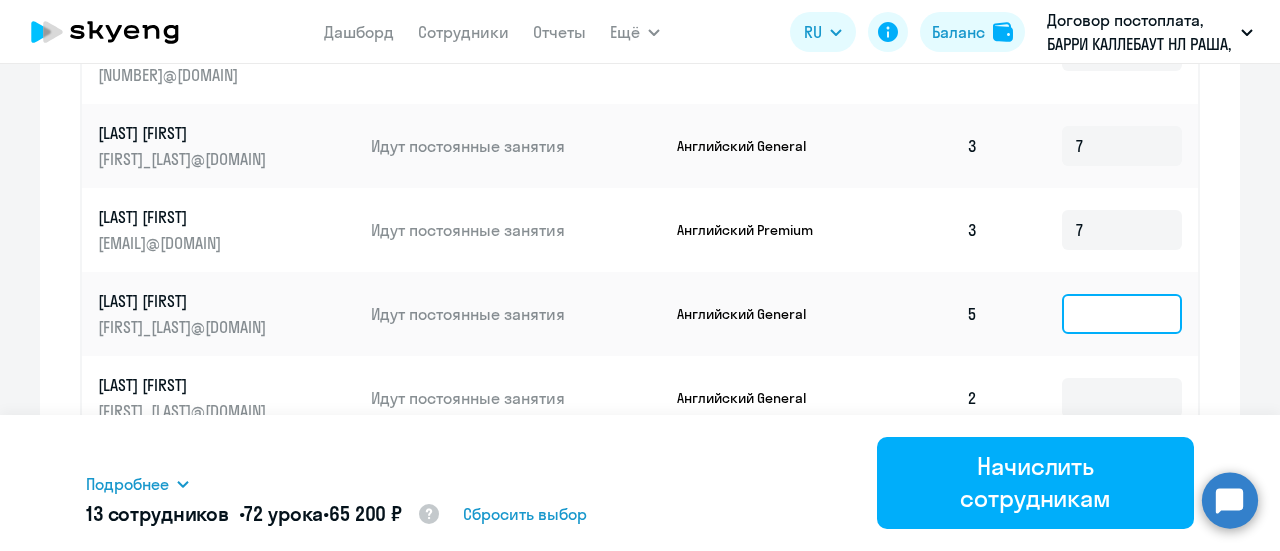 click 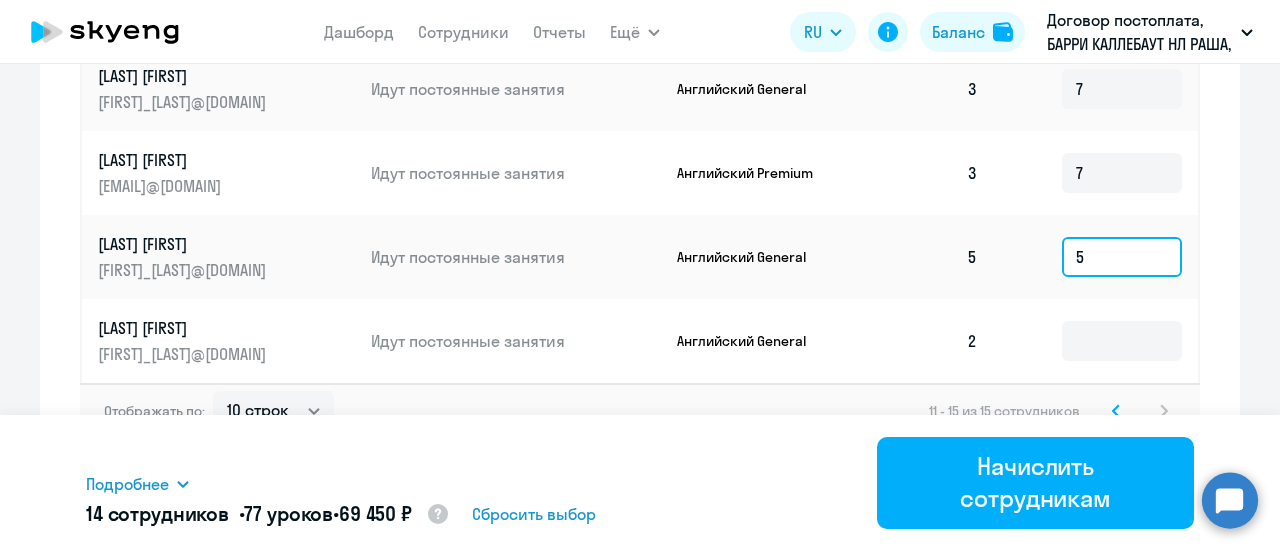 scroll, scrollTop: 1062, scrollLeft: 0, axis: vertical 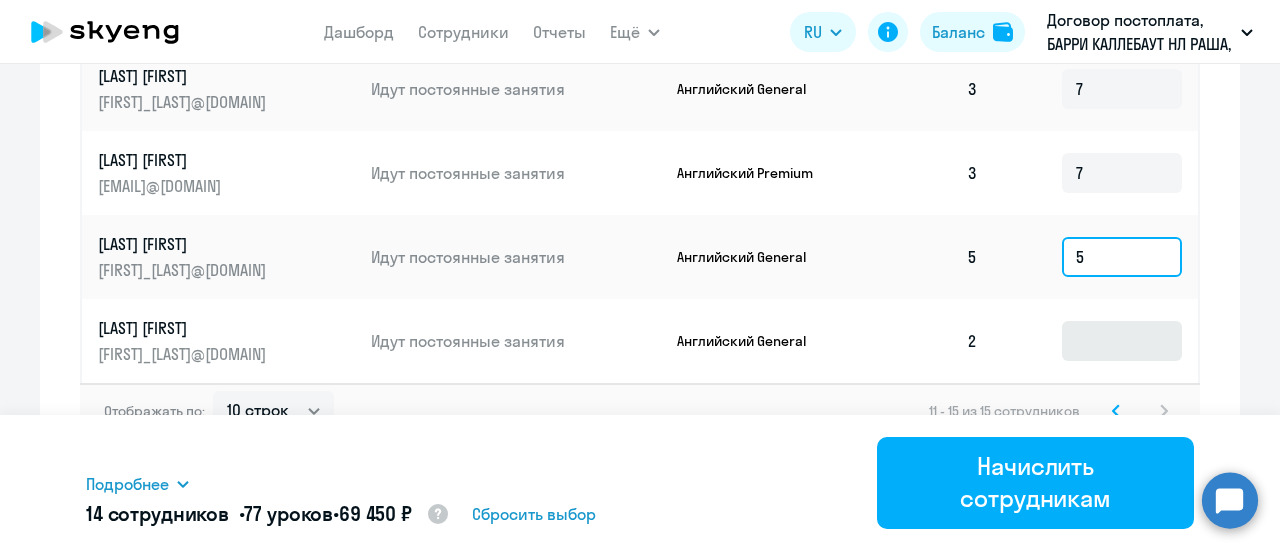 type on "5" 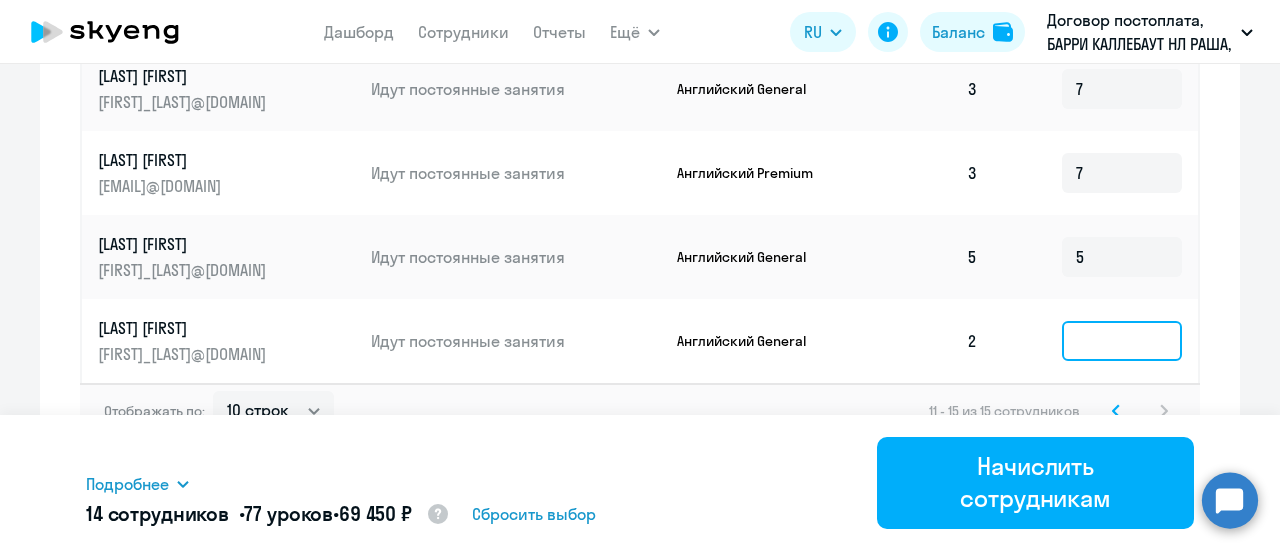 click 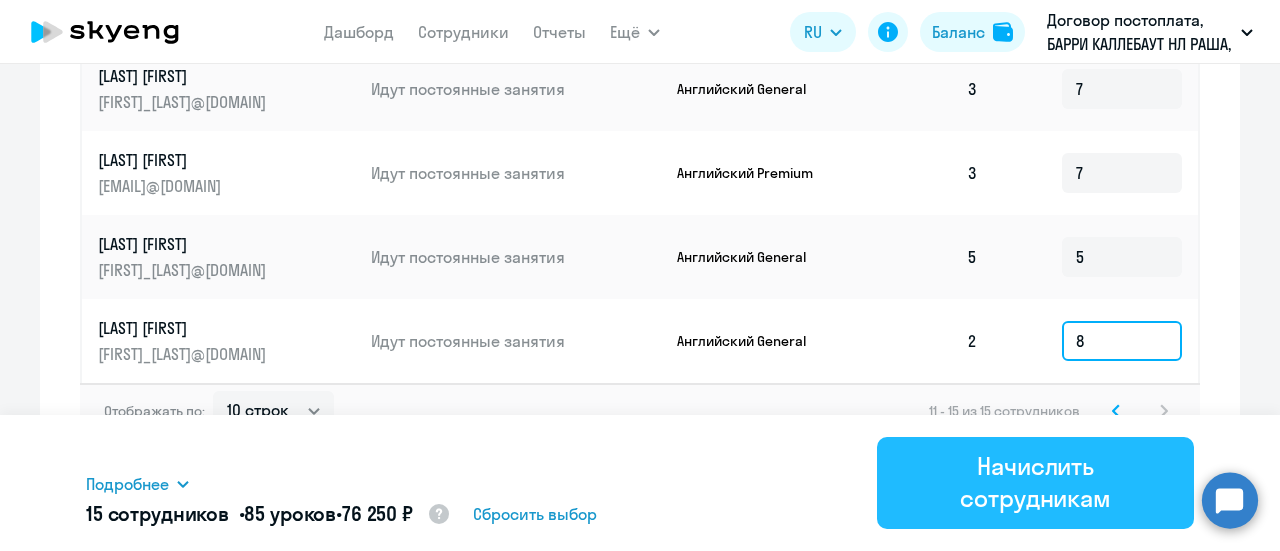 type on "8" 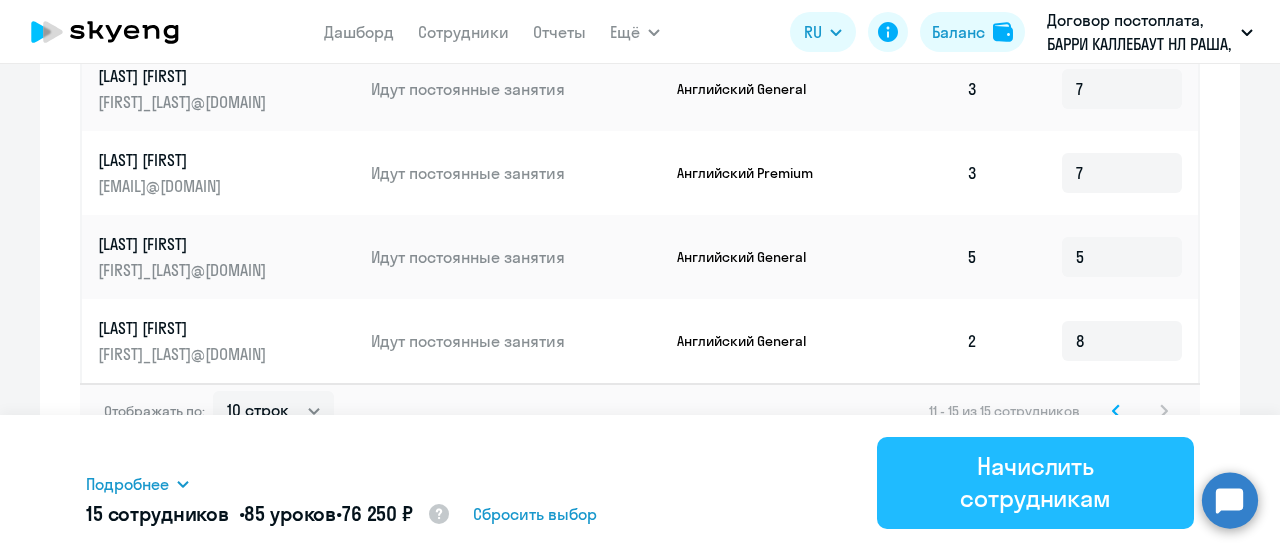click on "Начислить сотрудникам" at bounding box center [1035, 482] 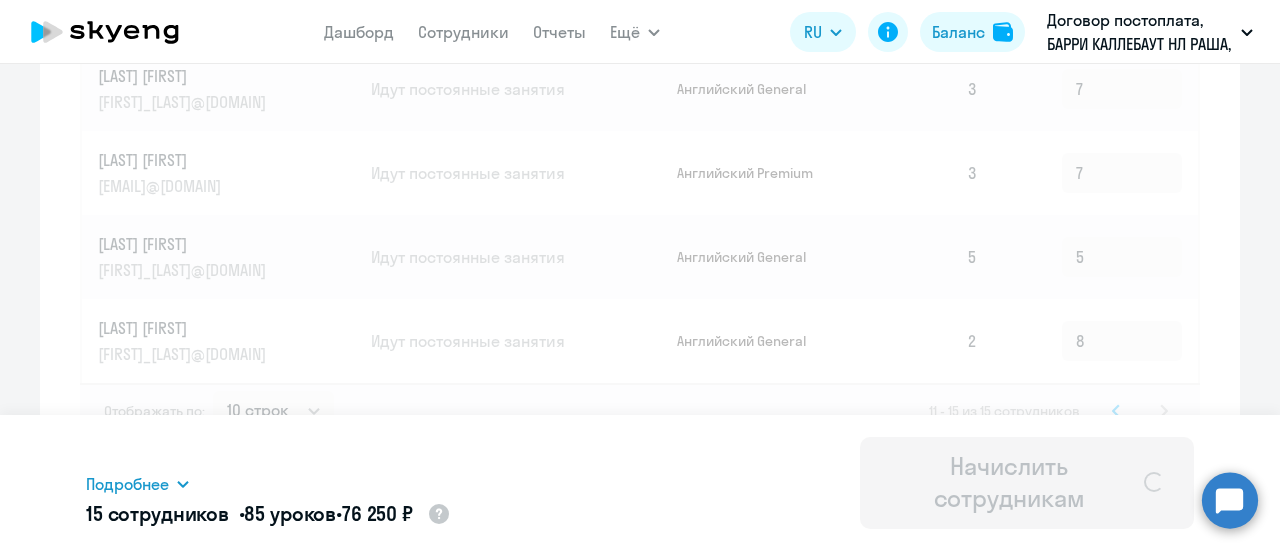 type 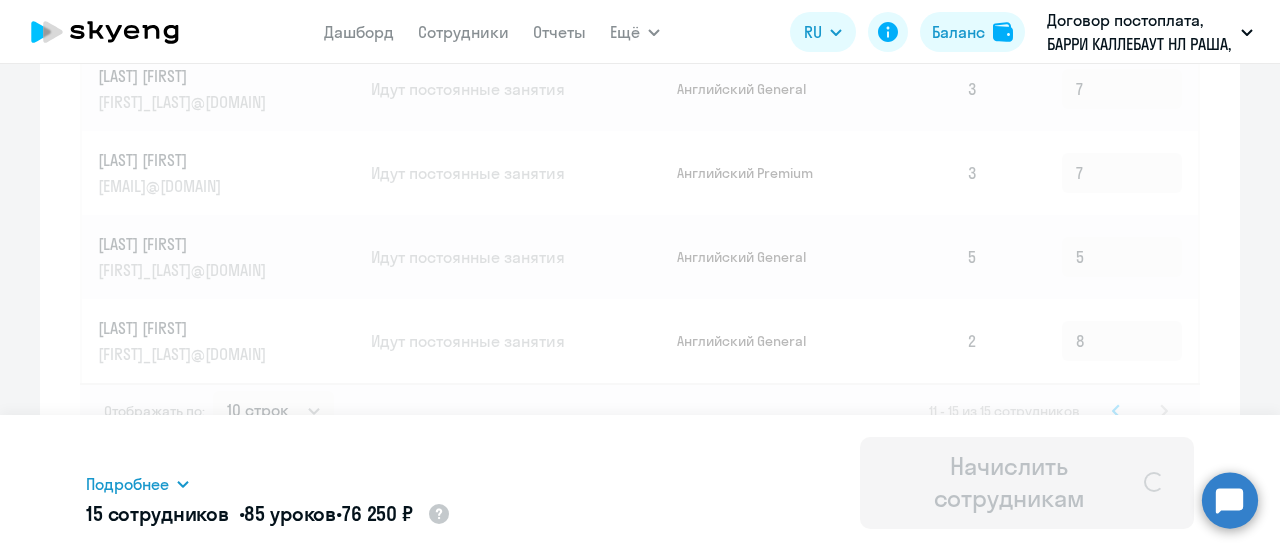 type 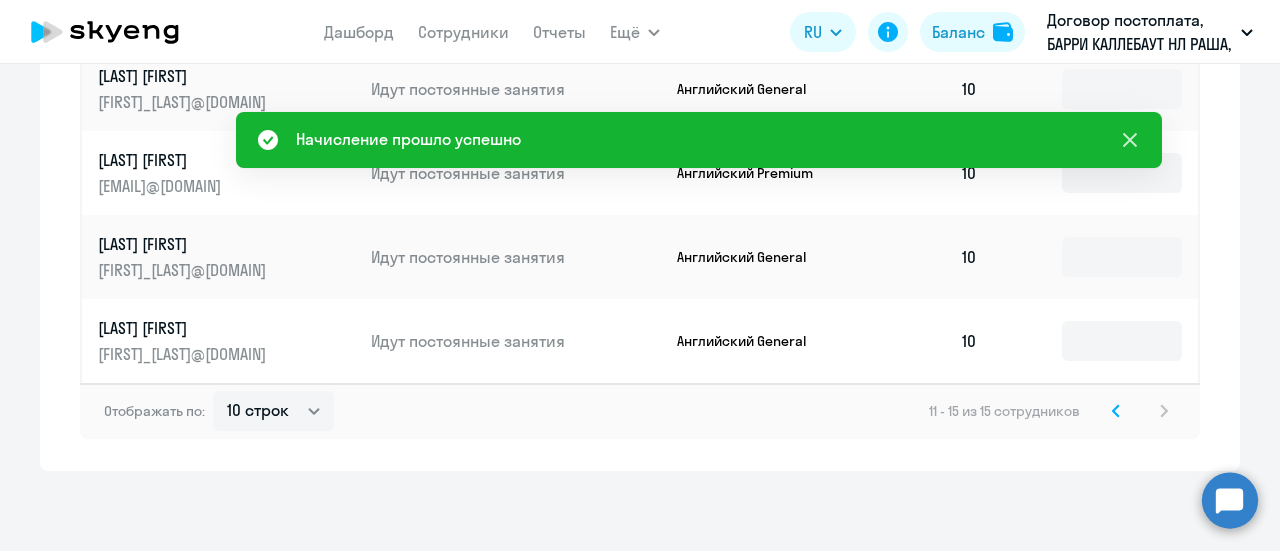 click 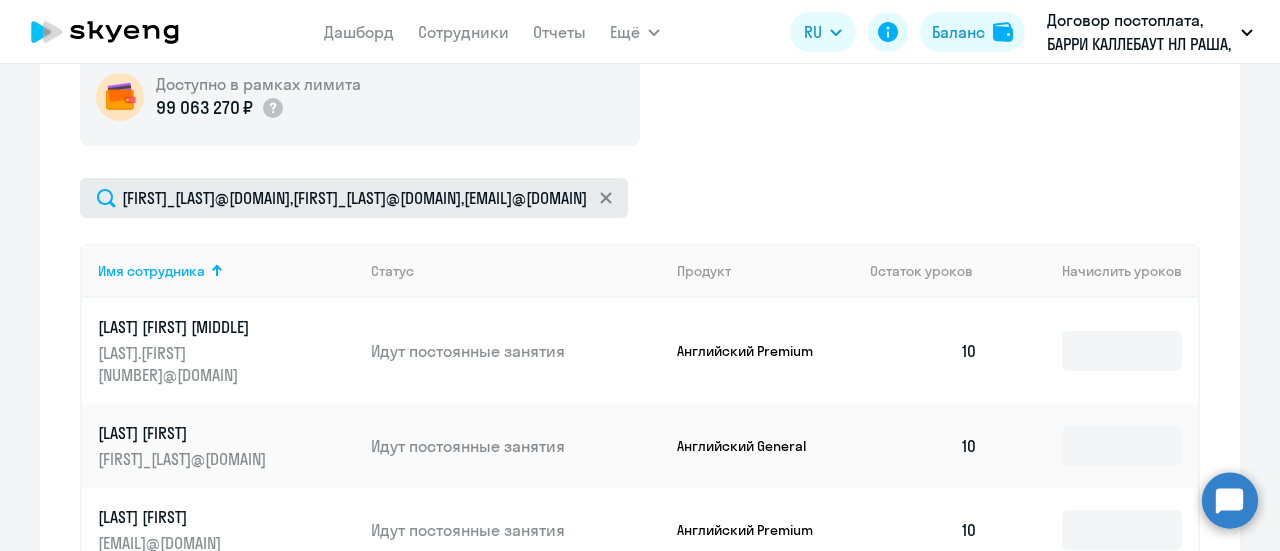 scroll, scrollTop: 562, scrollLeft: 0, axis: vertical 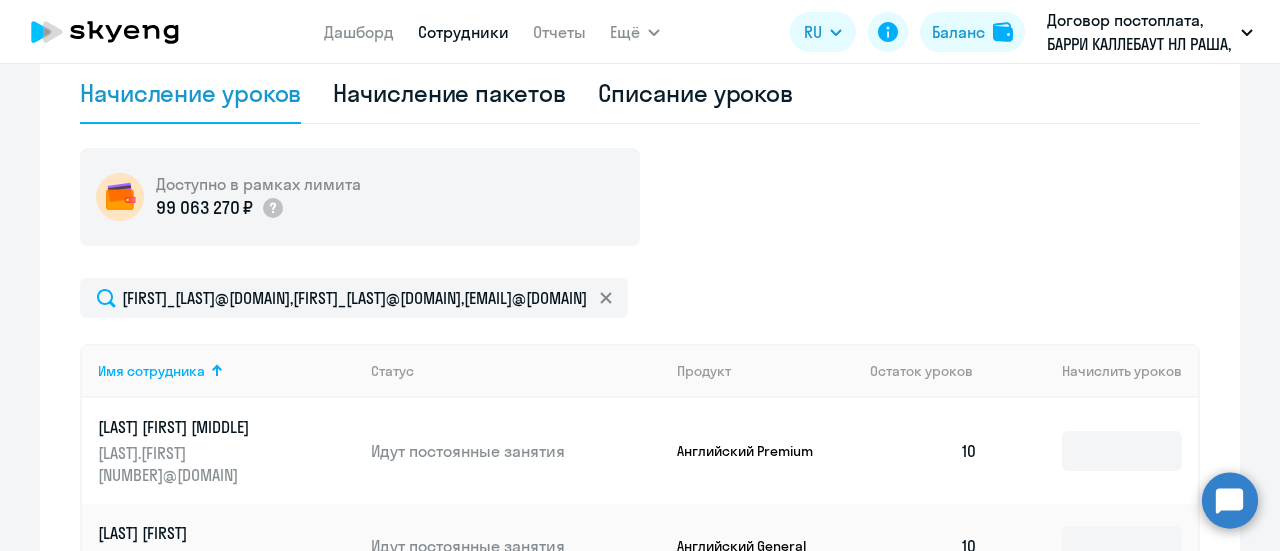 click on "Сотрудники" at bounding box center (463, 32) 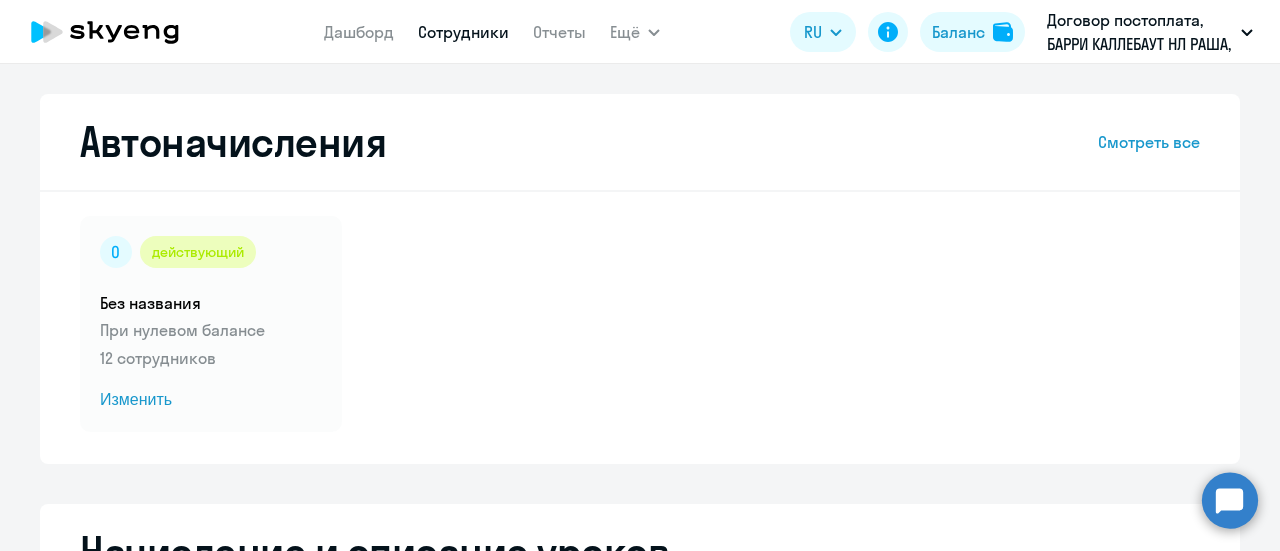 select on "30" 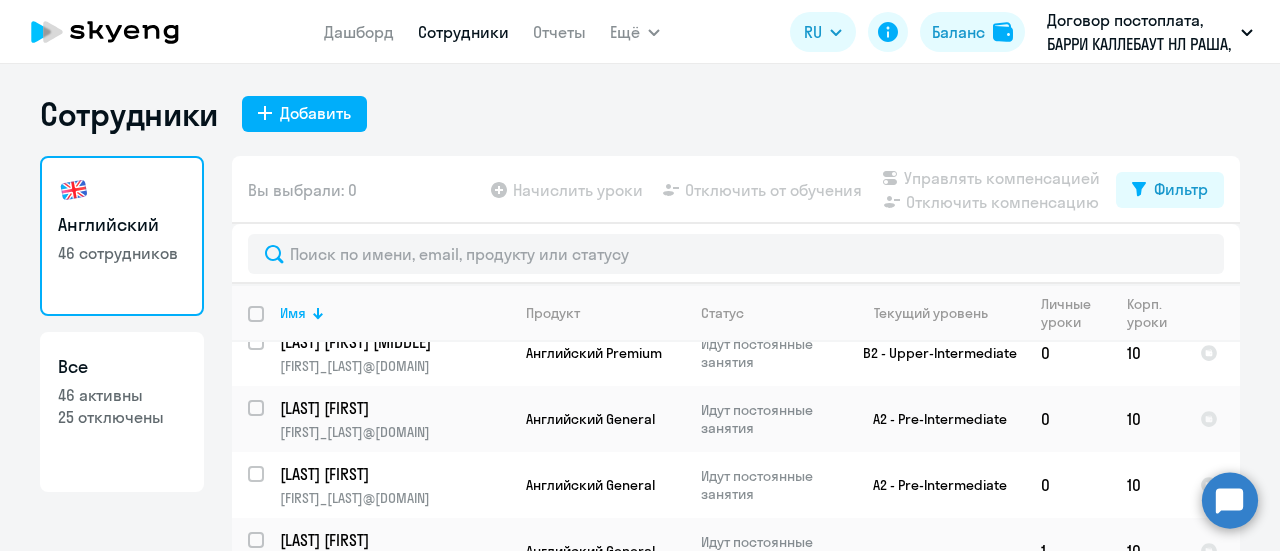 scroll, scrollTop: 2203, scrollLeft: 0, axis: vertical 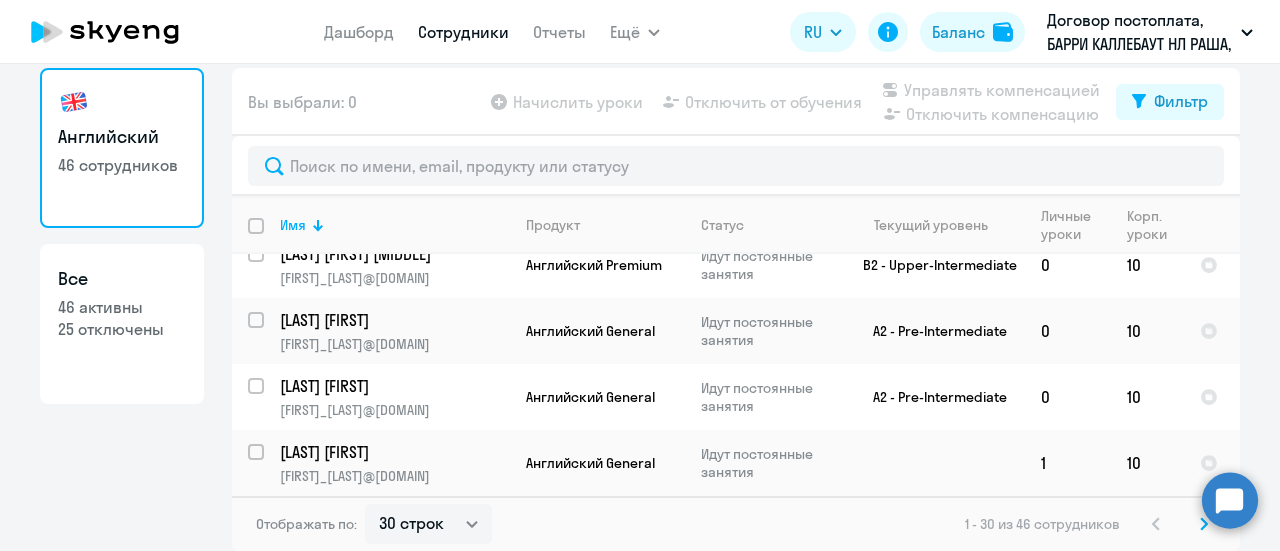click 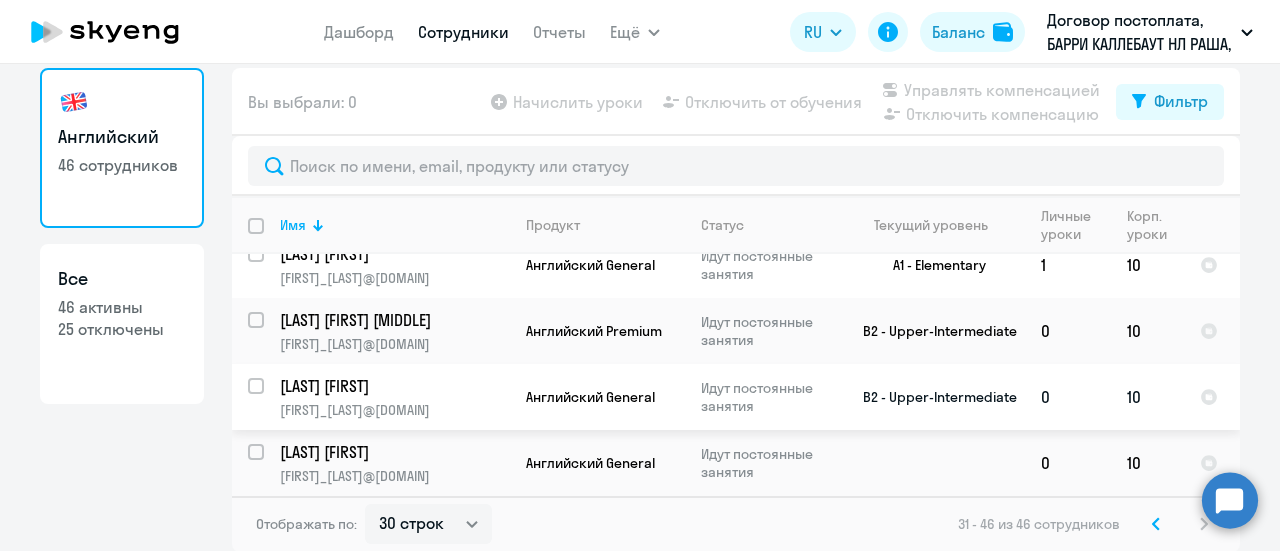 scroll, scrollTop: 1028, scrollLeft: 0, axis: vertical 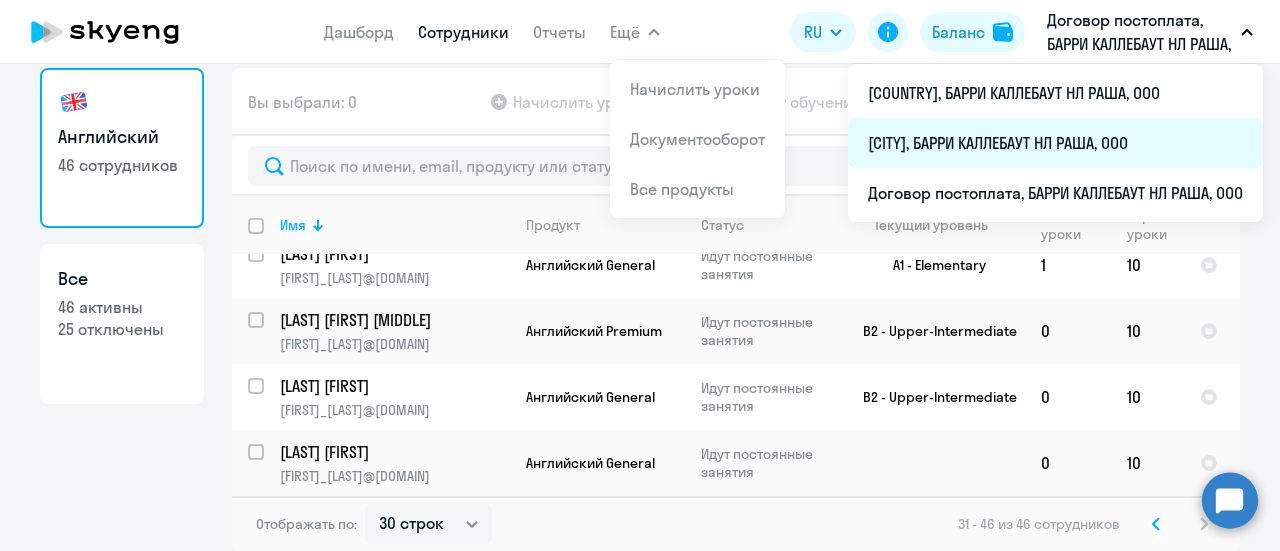 click on "[CITY], БАРРИ КАЛЛЕБАУТ НЛ РАША, ООО" at bounding box center [1055, 143] 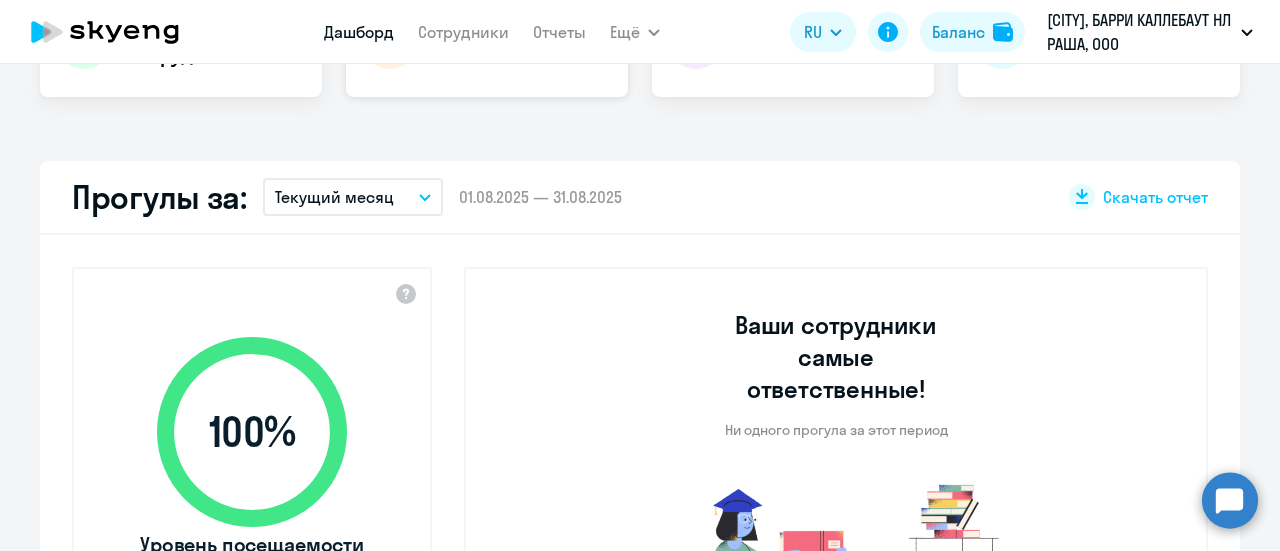 scroll, scrollTop: 468, scrollLeft: 0, axis: vertical 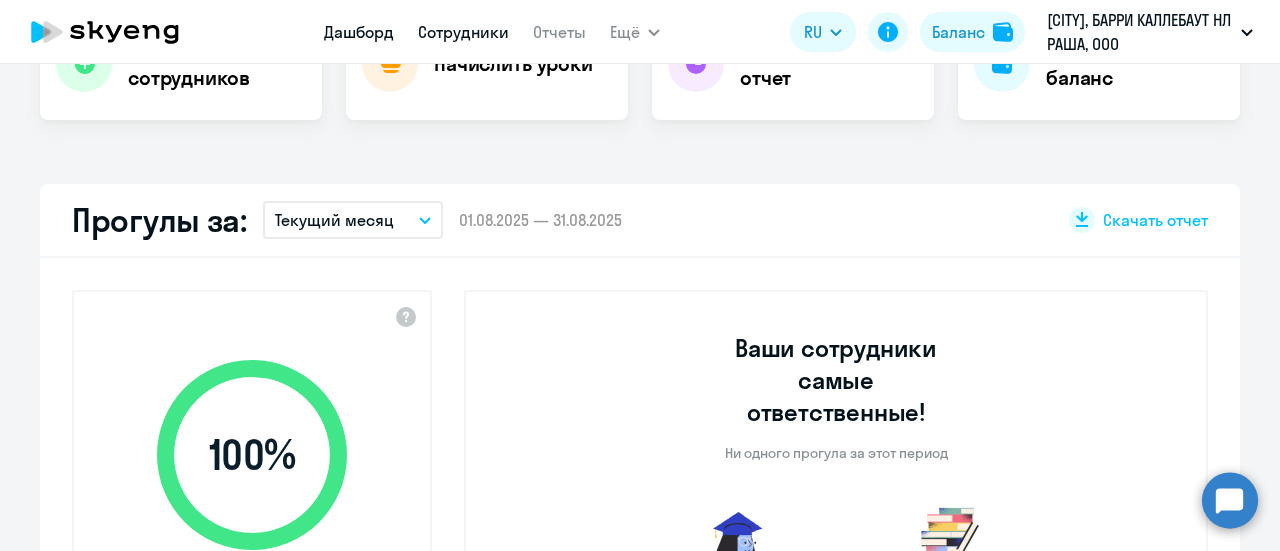 click on "Сотрудники" at bounding box center (463, 32) 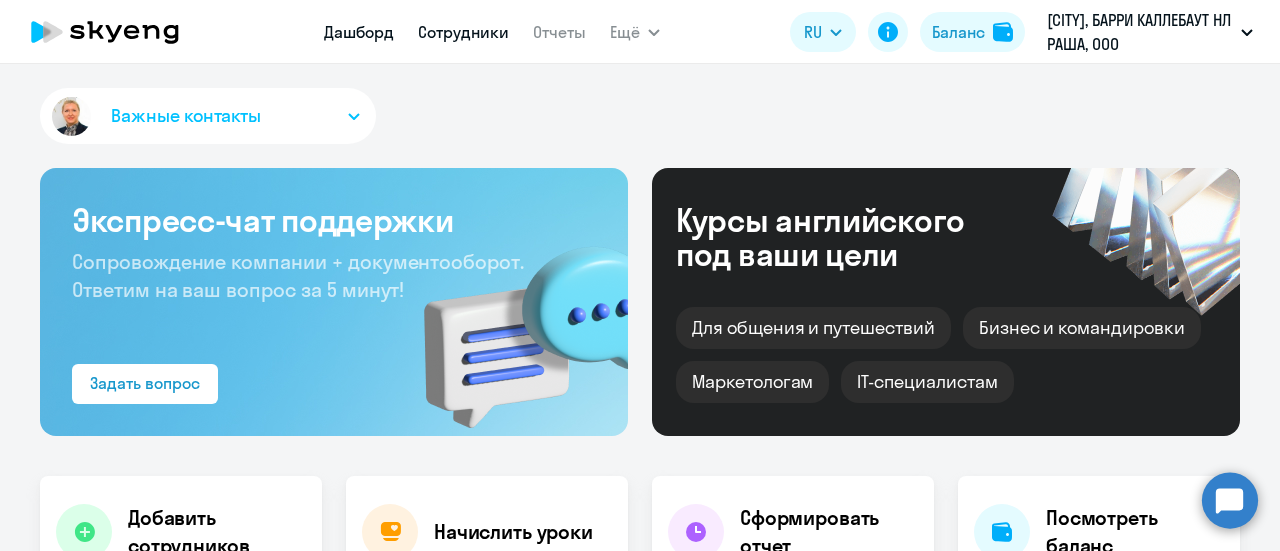 select on "30" 